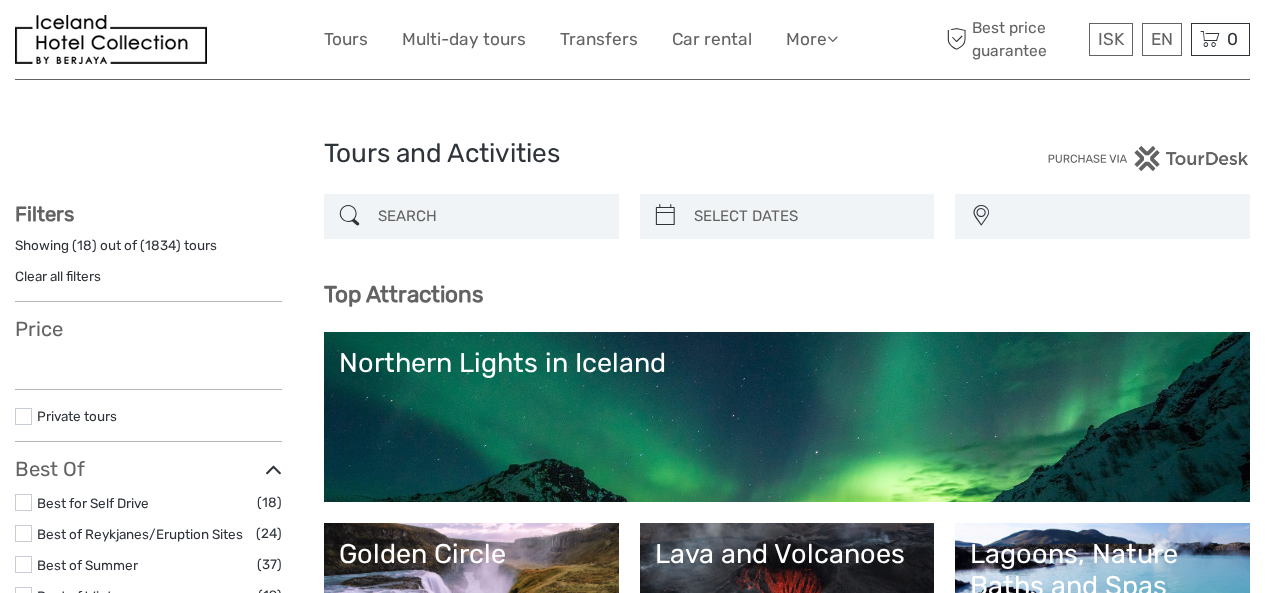 select 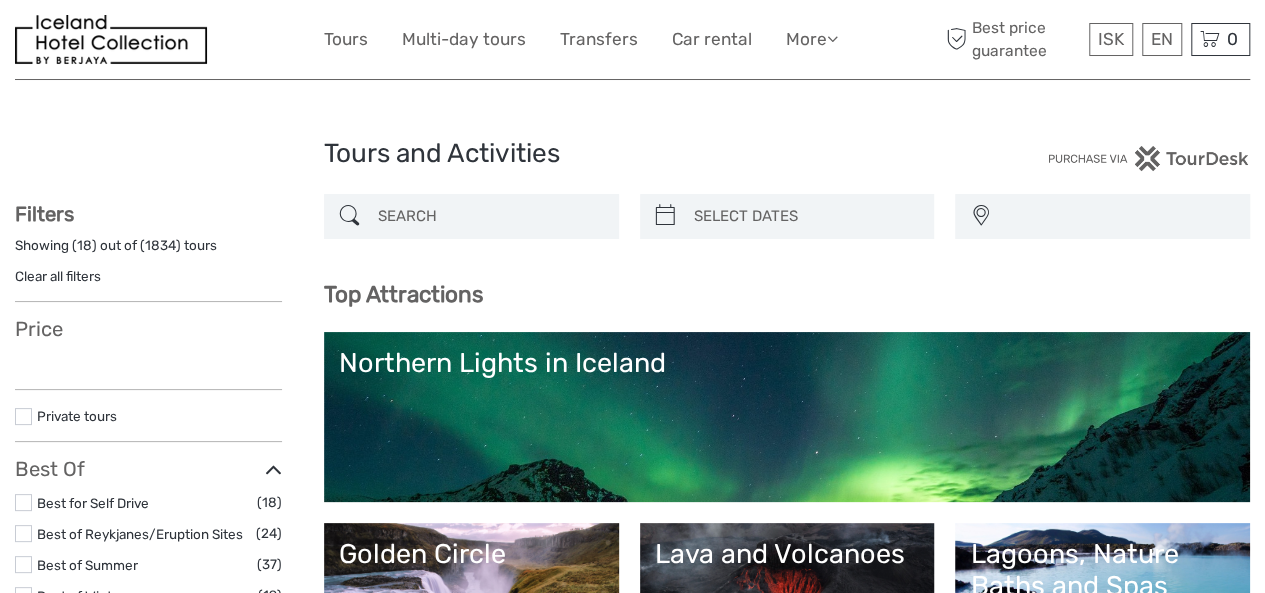 scroll, scrollTop: 0, scrollLeft: 0, axis: both 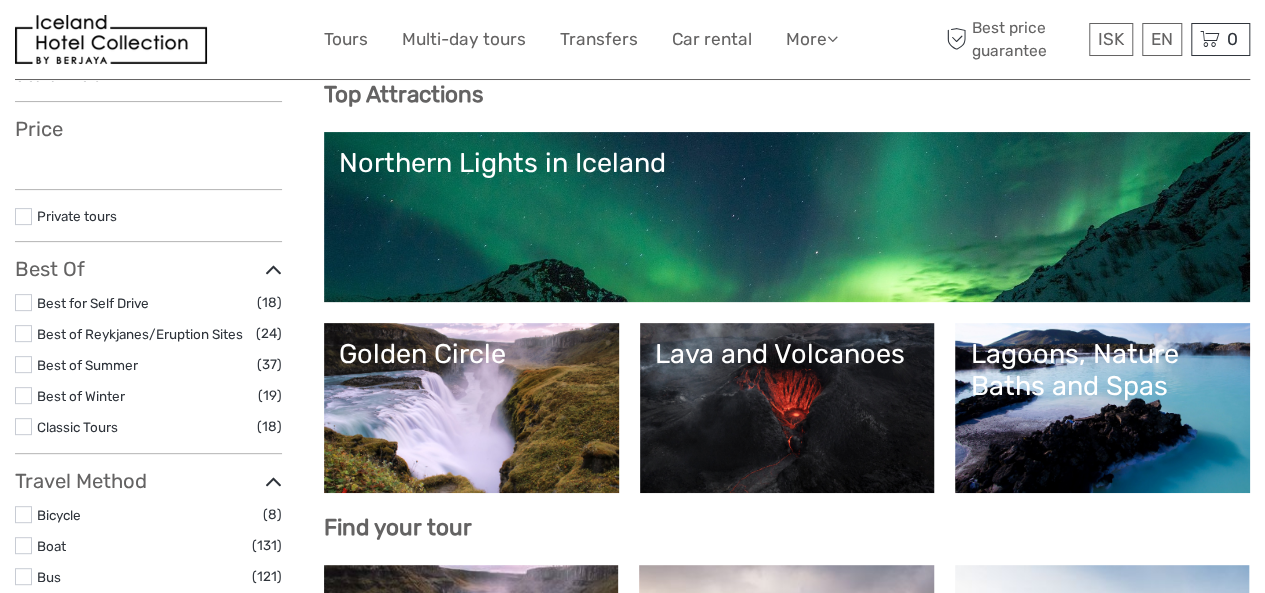 select 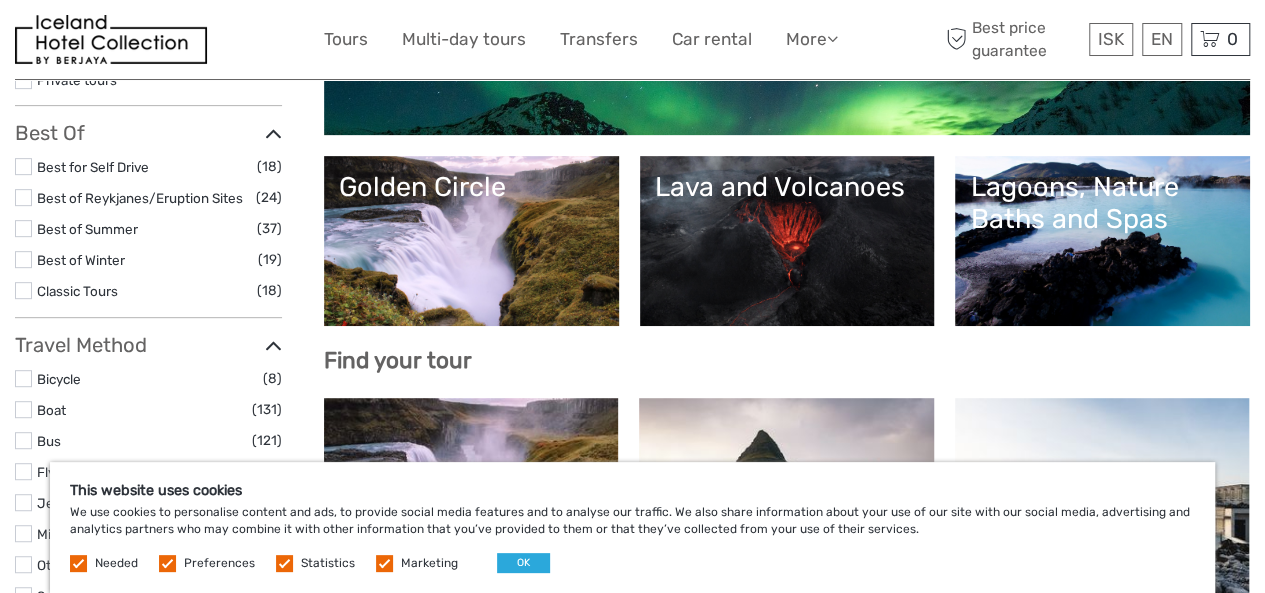 scroll, scrollTop: 400, scrollLeft: 0, axis: vertical 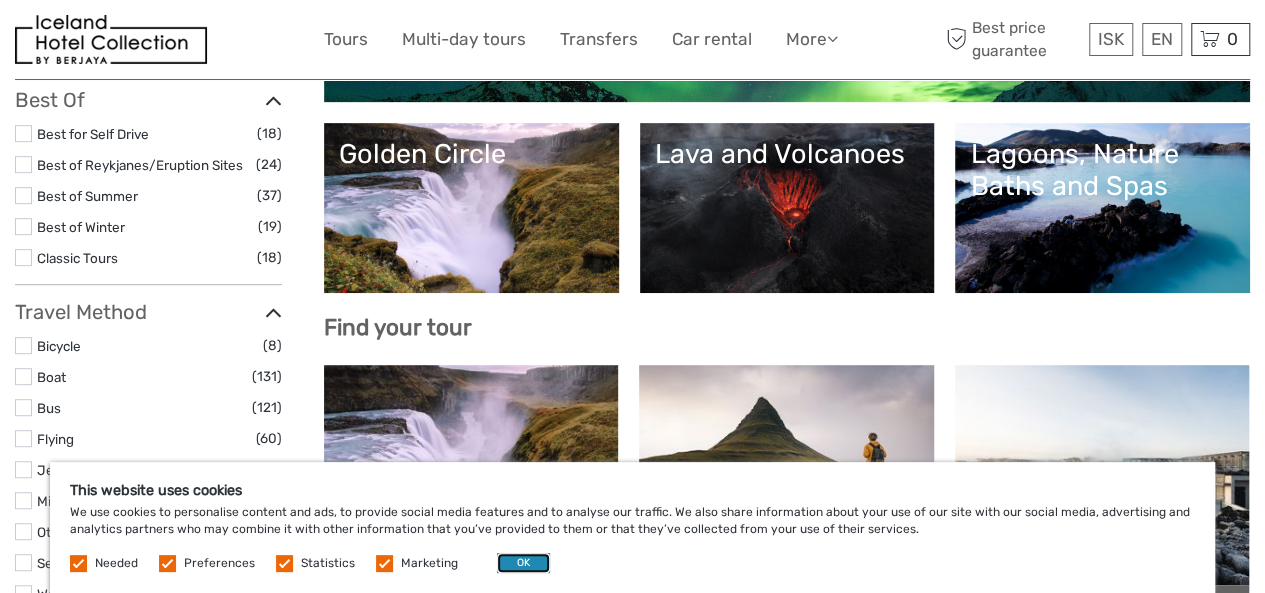 click on "OK" at bounding box center [523, 563] 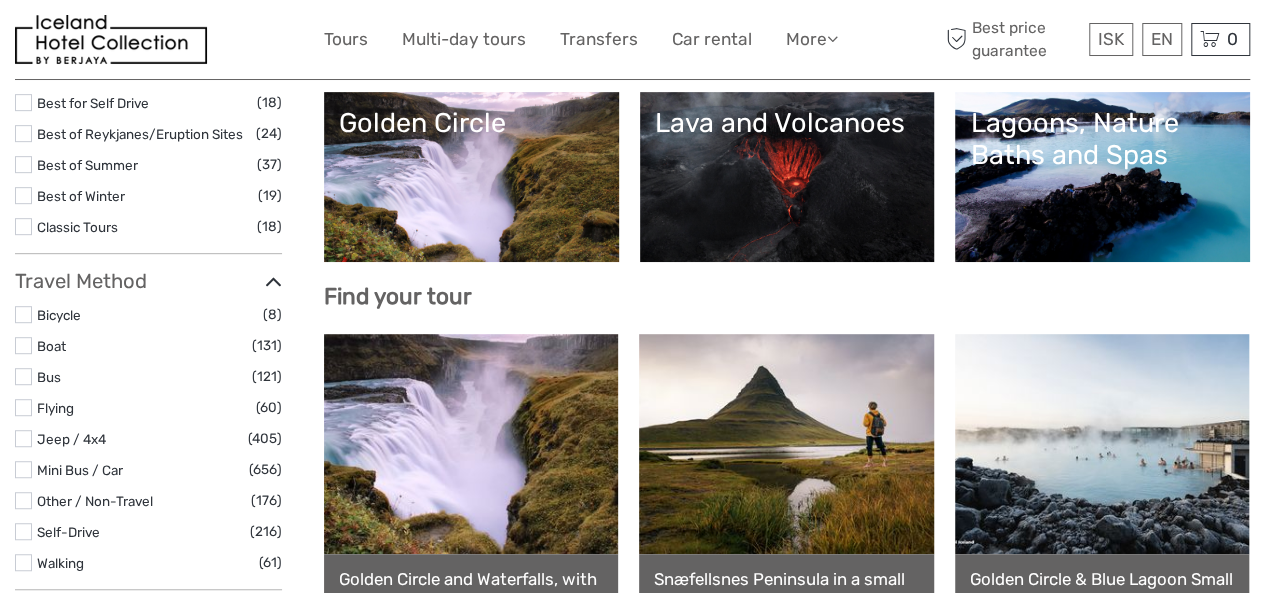 scroll, scrollTop: 400, scrollLeft: 0, axis: vertical 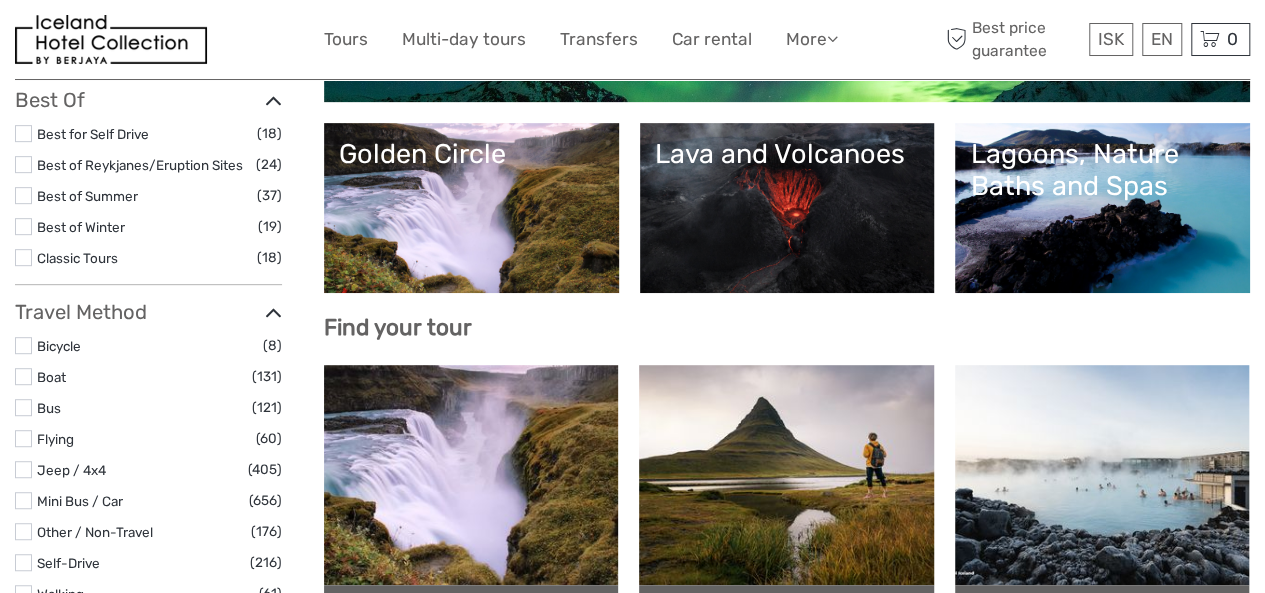 click on "Lagoons, Nature Baths and Spas" at bounding box center (1102, 208) 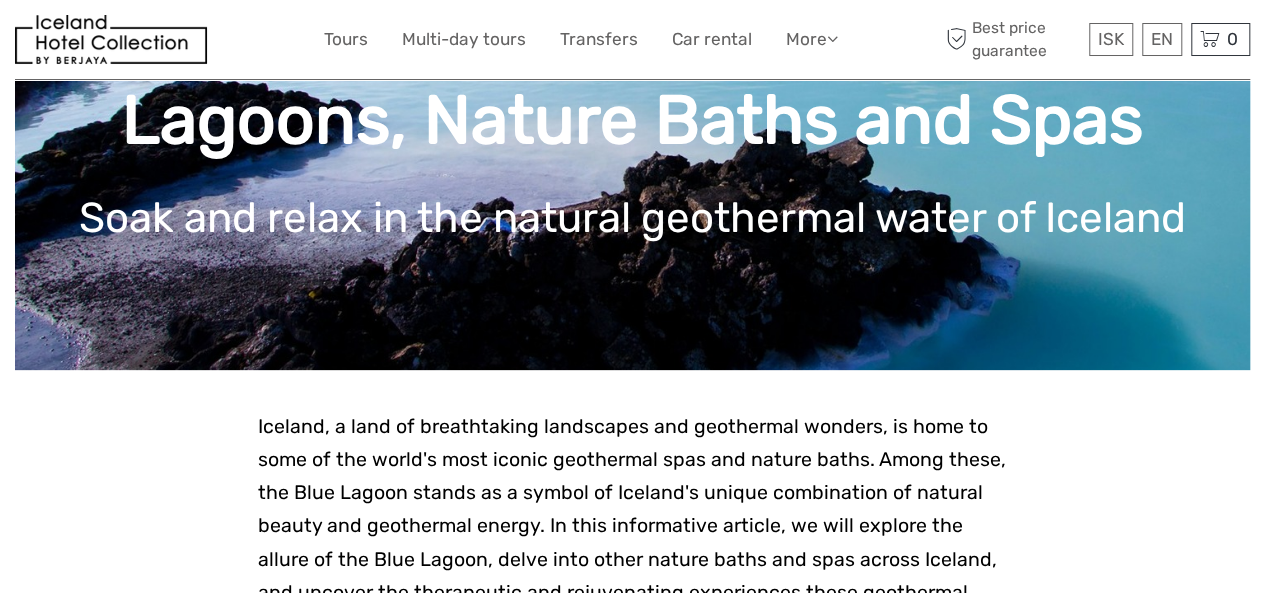 scroll, scrollTop: 200, scrollLeft: 0, axis: vertical 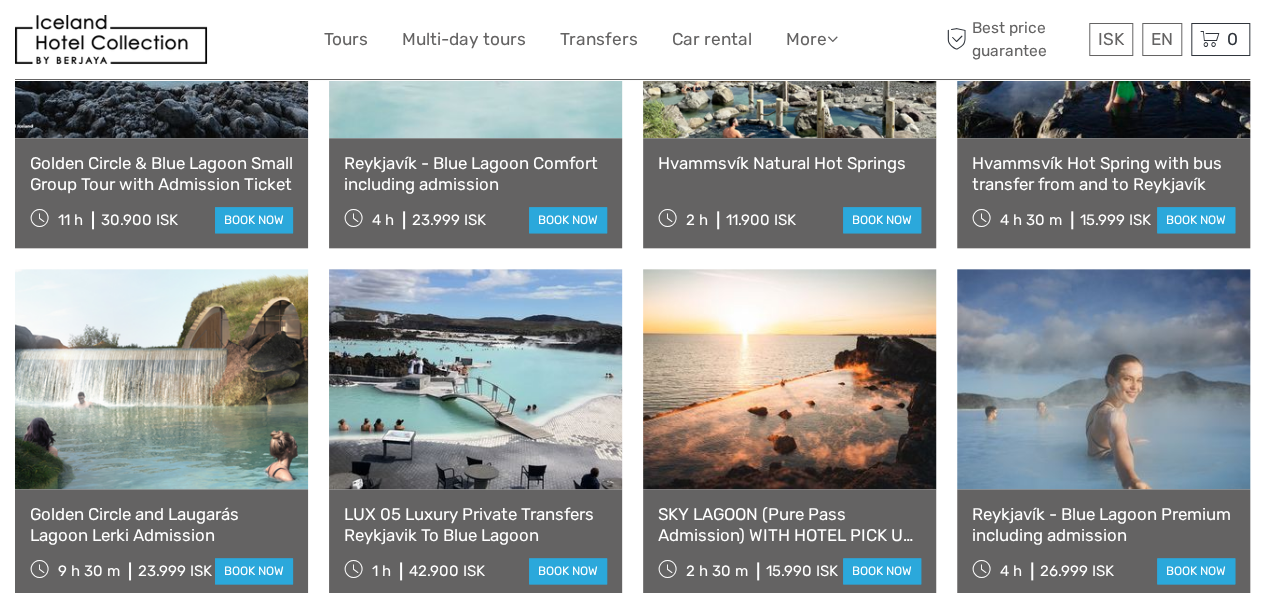 click on "Reykjavík - Blue Lagoon Comfort including admission" at bounding box center [475, 173] 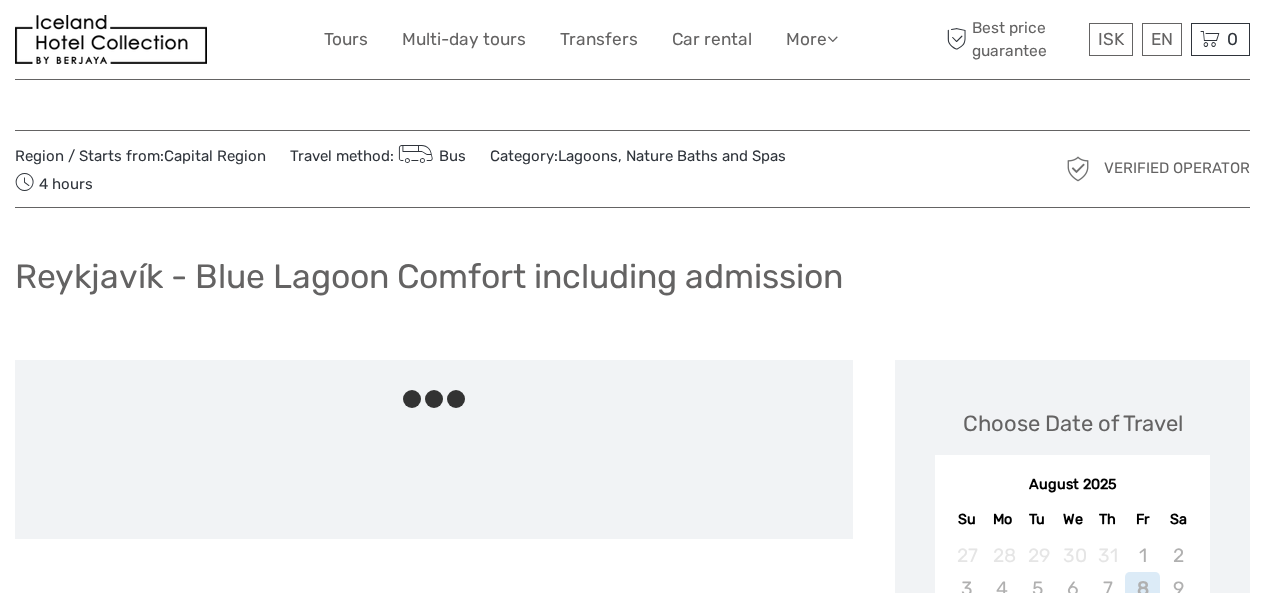 scroll, scrollTop: 0, scrollLeft: 0, axis: both 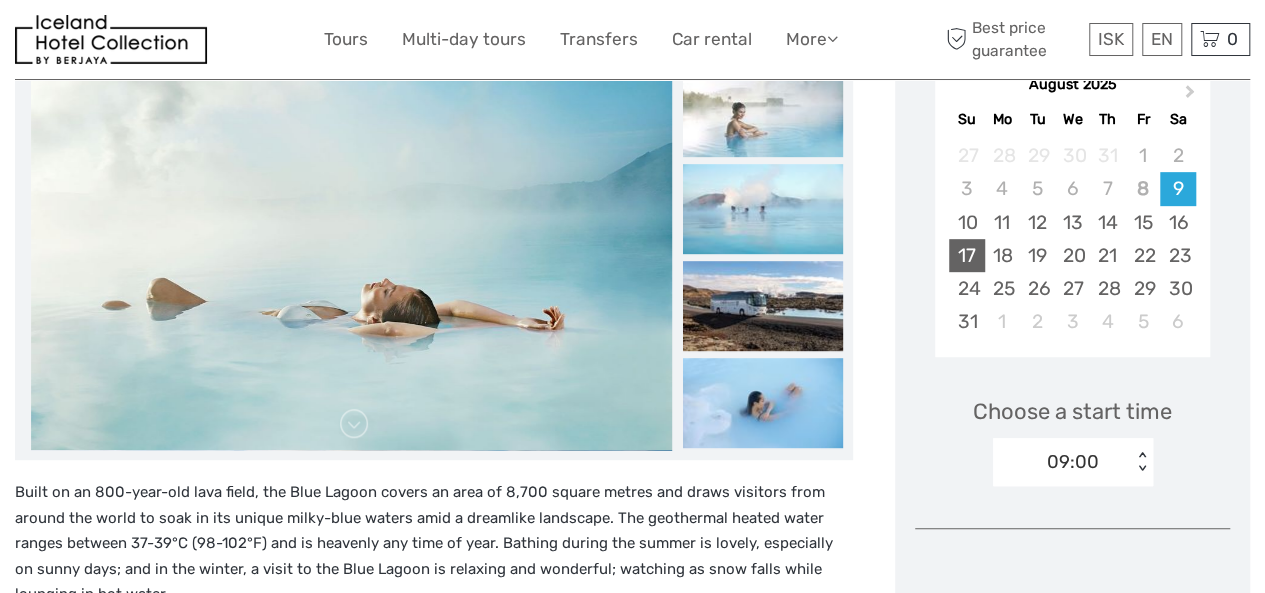 click on "17" at bounding box center (966, 255) 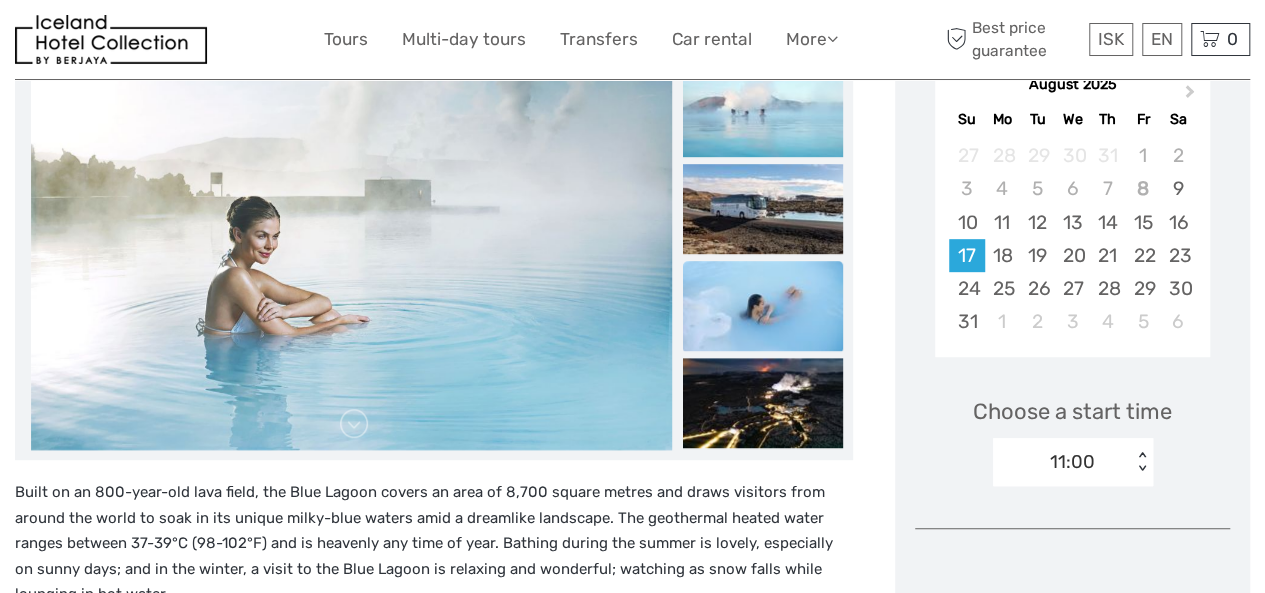 scroll, scrollTop: 500, scrollLeft: 0, axis: vertical 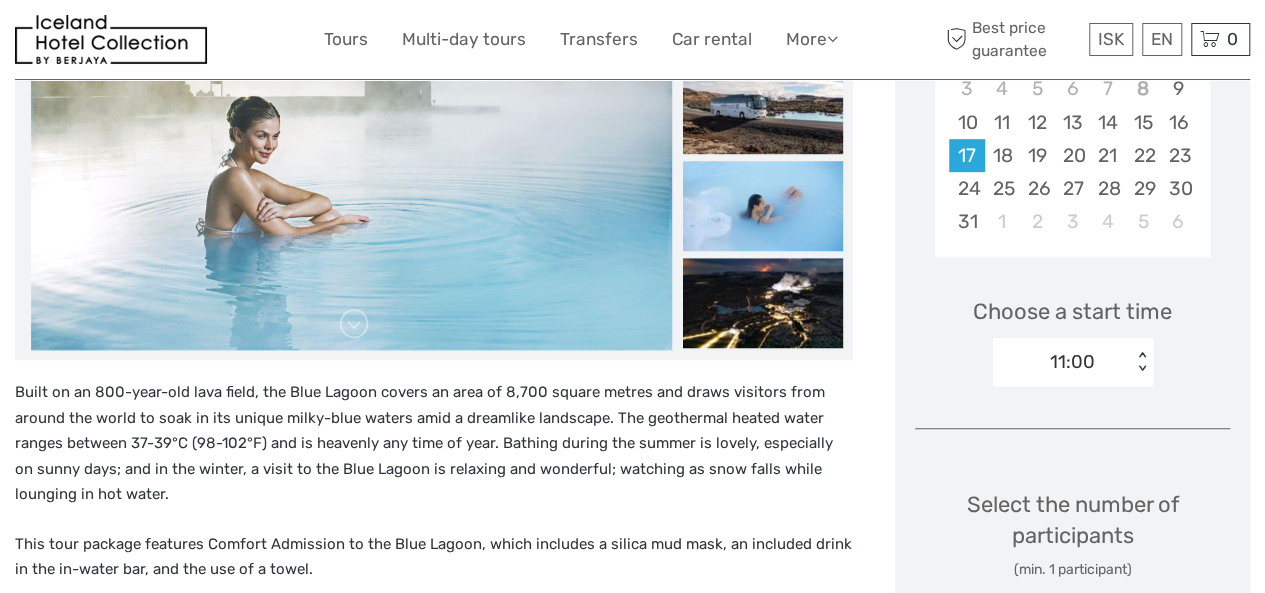 click on "< >" at bounding box center (1141, 362) 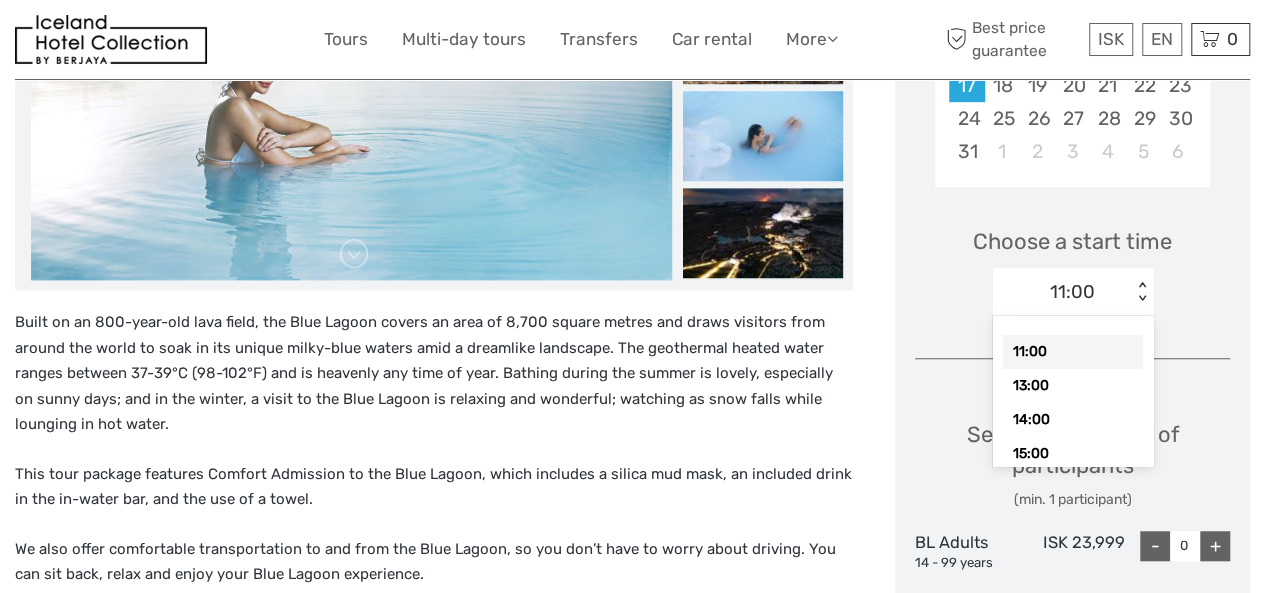 scroll, scrollTop: 600, scrollLeft: 0, axis: vertical 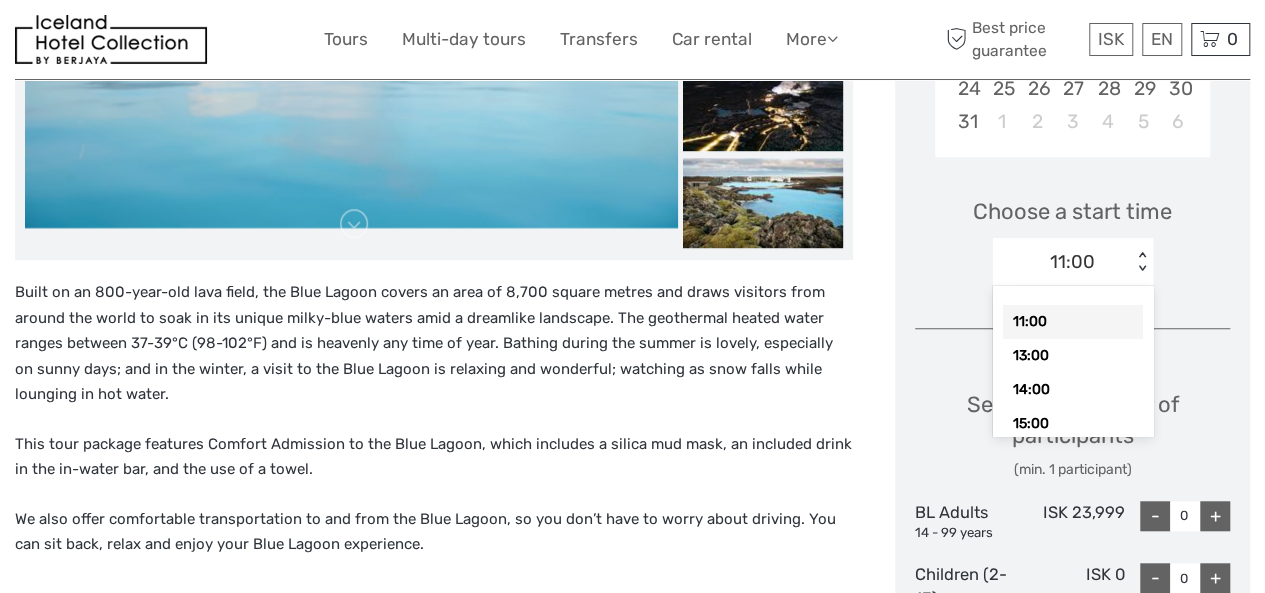 click on "Choose a start time option 11:00 selected, 1 of 5. 5 results available. Use Up and Down to choose options, press Enter to select the currently focused option, press Escape to exit the menu, press Tab to select the option and exit the menu. 11:00 < > 11:00 13:00 14:00 15:00 17:00" at bounding box center (1072, 232) 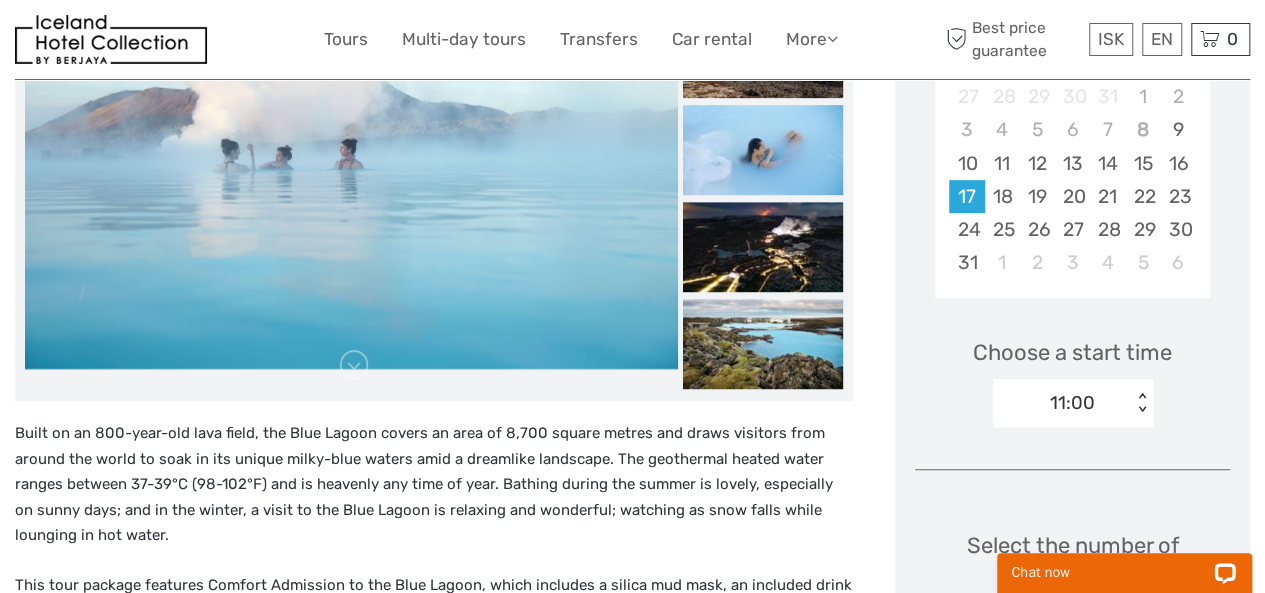 scroll, scrollTop: 500, scrollLeft: 0, axis: vertical 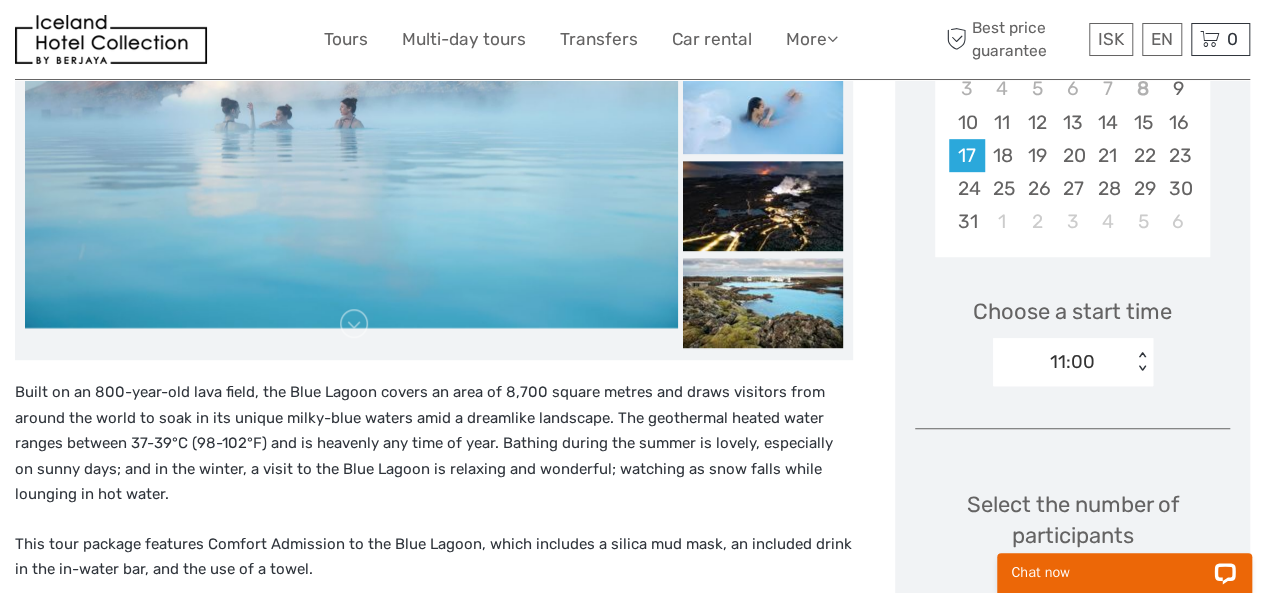 click on "< >" at bounding box center (1141, 362) 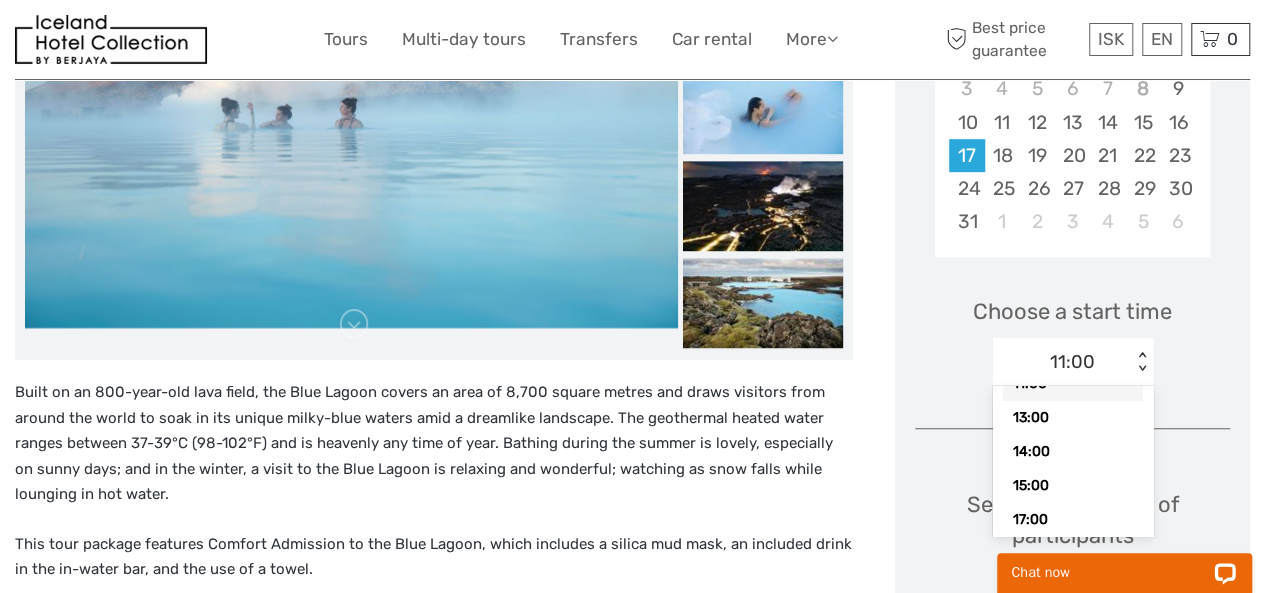 scroll, scrollTop: 58, scrollLeft: 0, axis: vertical 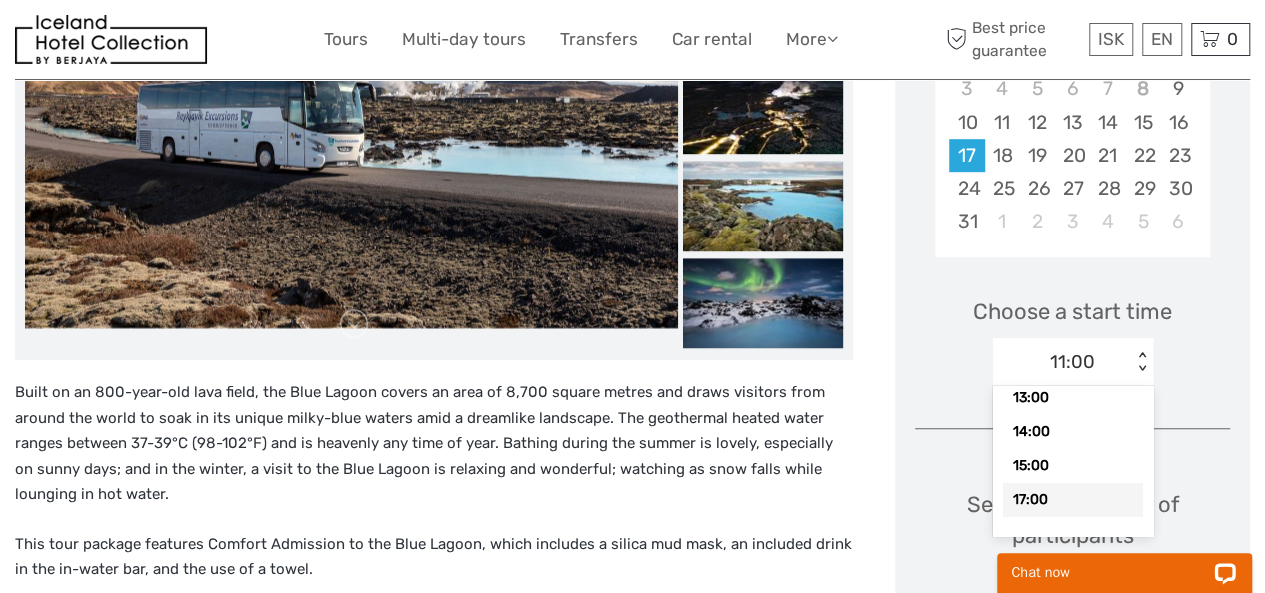 click on "Built on an 800-year-old lava field, the Blue Lagoon covers an area of 8,700 square metres and draws visitors from around the world to soak in its unique milky-blue waters amid a dreamlike landscape. The geothermal heated water ranges between 37-39°C (98-102°F) and is heavenly any time of year. Bathing during the summer is lovely, especially on sunny days; and in the winter, a visit to the Blue Lagoon is relaxing and wonderful; watching as snow falls while lounging in hot water." at bounding box center [434, 444] 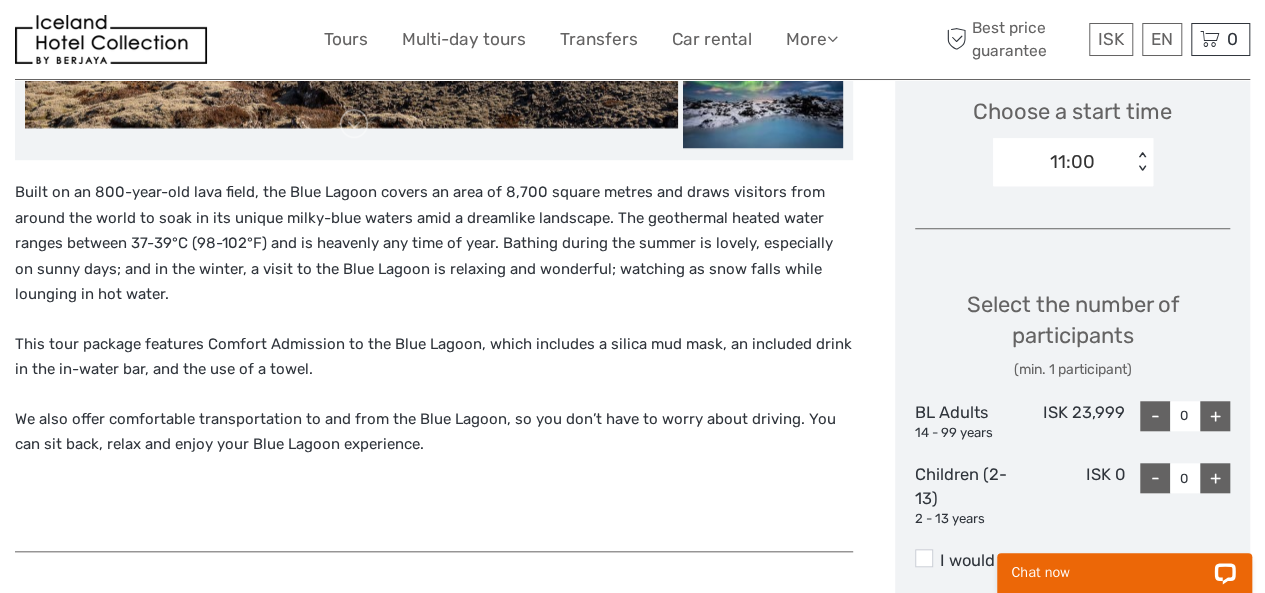 scroll, scrollTop: 800, scrollLeft: 0, axis: vertical 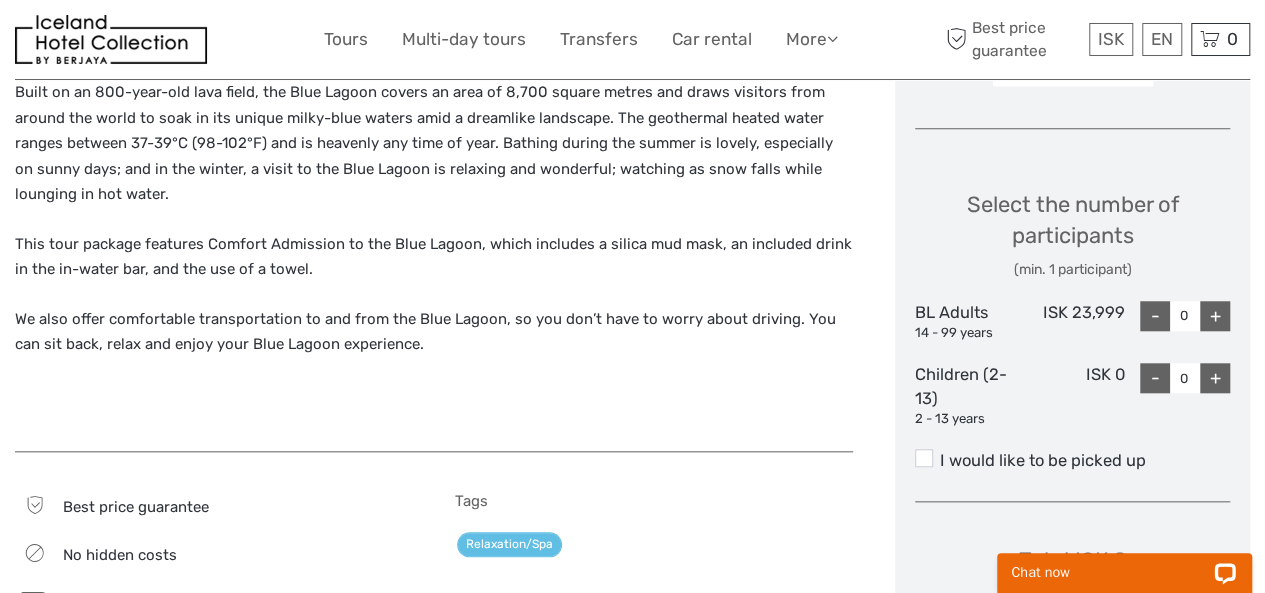 click on "+" at bounding box center [1215, 316] 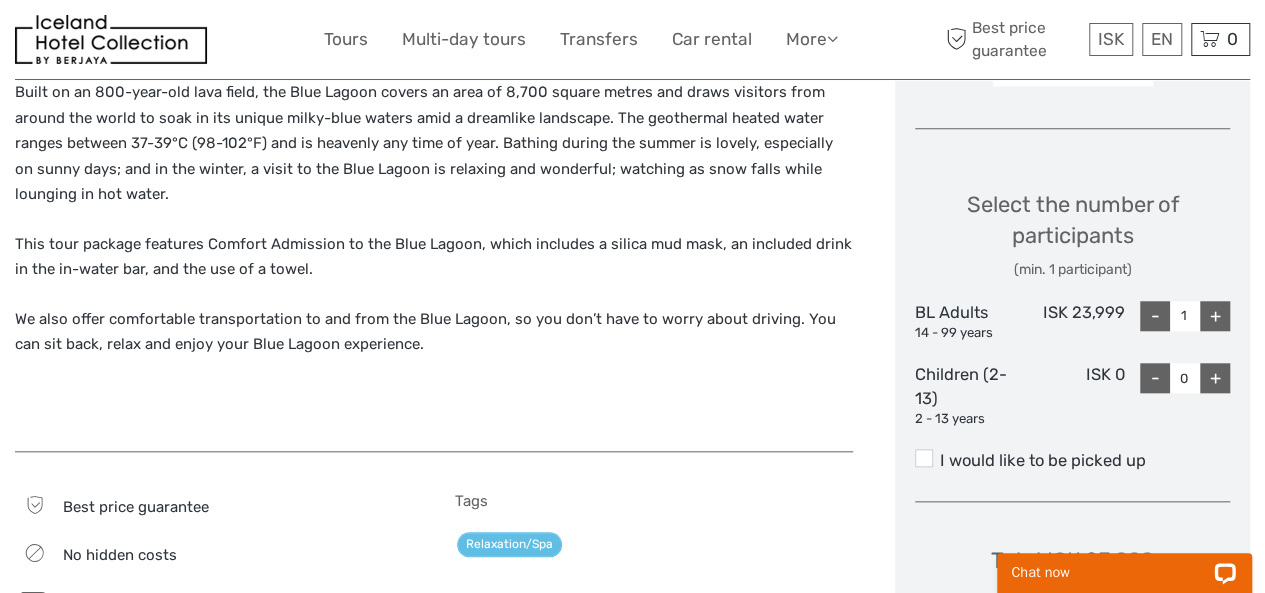 click on "+" at bounding box center [1215, 316] 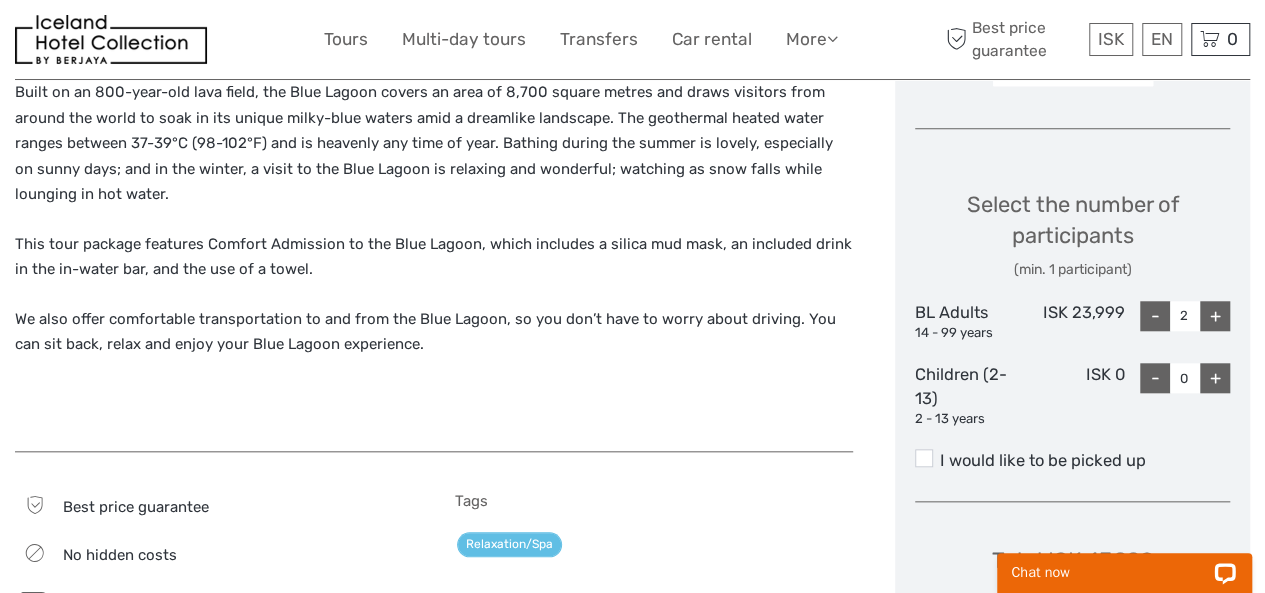 click on "+" at bounding box center (1215, 316) 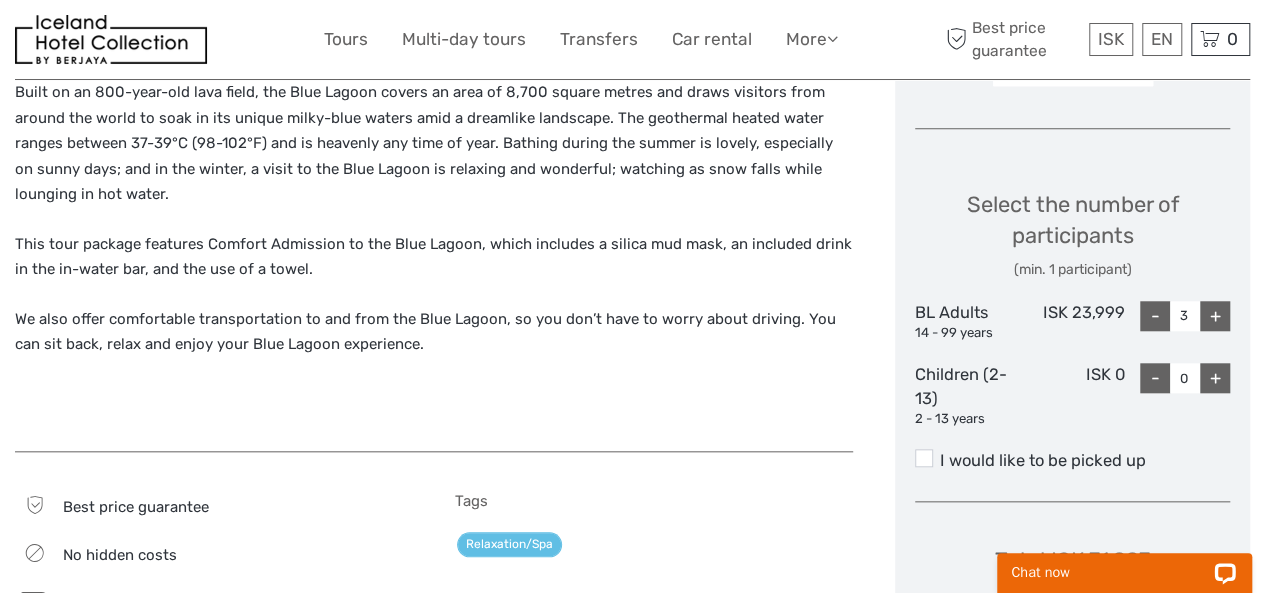 click on "+" at bounding box center [1215, 316] 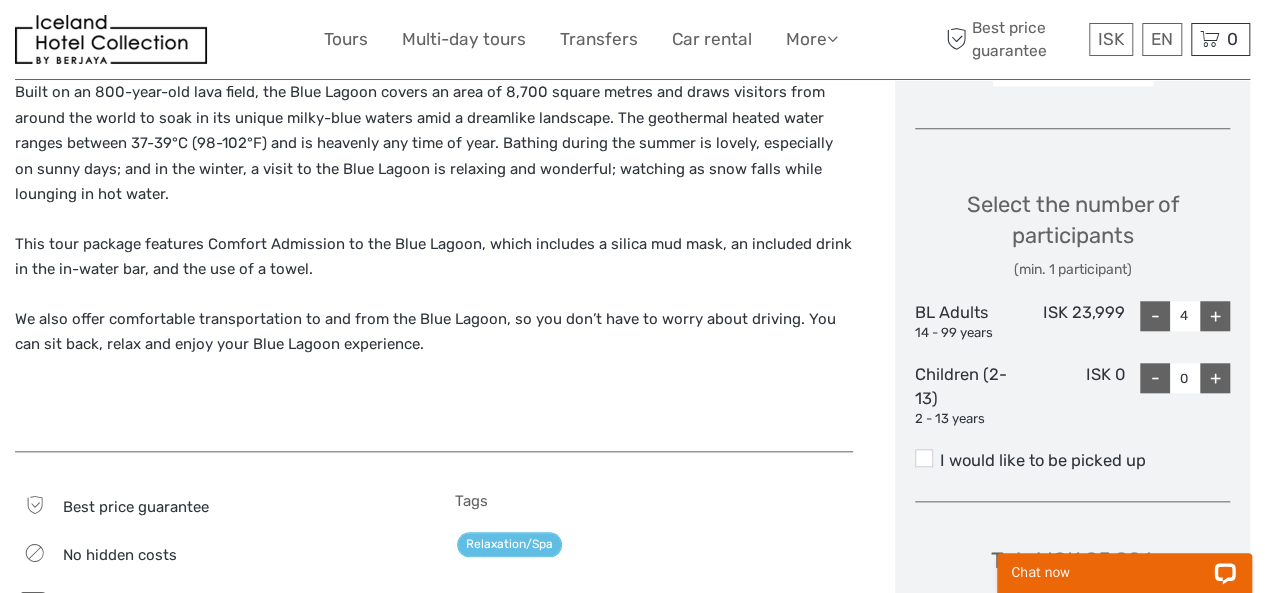 click on "Built on an 800-year-old lava field, the Blue Lagoon covers an area of 8,700 square metres and draws visitors from around the world to soak in its unique milky-blue waters amid a dreamlike landscape. The geothermal heated water ranges between 37-39°C (98-102°F) and is heavenly any time of year. Bathing during the summer is lovely, especially on sunny days; and in the winter, a visit to the Blue Lagoon is relaxing and wonderful; watching as snow falls while lounging in hot water.
This tour package features Comfort Admission to the Blue Lagoon, which includes a silica mud mask, an included drink in the in-water bar, and the use of a towel.
We also offer comfortable transportation to and from the Blue Lagoon, so you don’t have to worry about driving. You can sit back, relax and enjoy your Blue Lagoon experience." at bounding box center [434, 255] 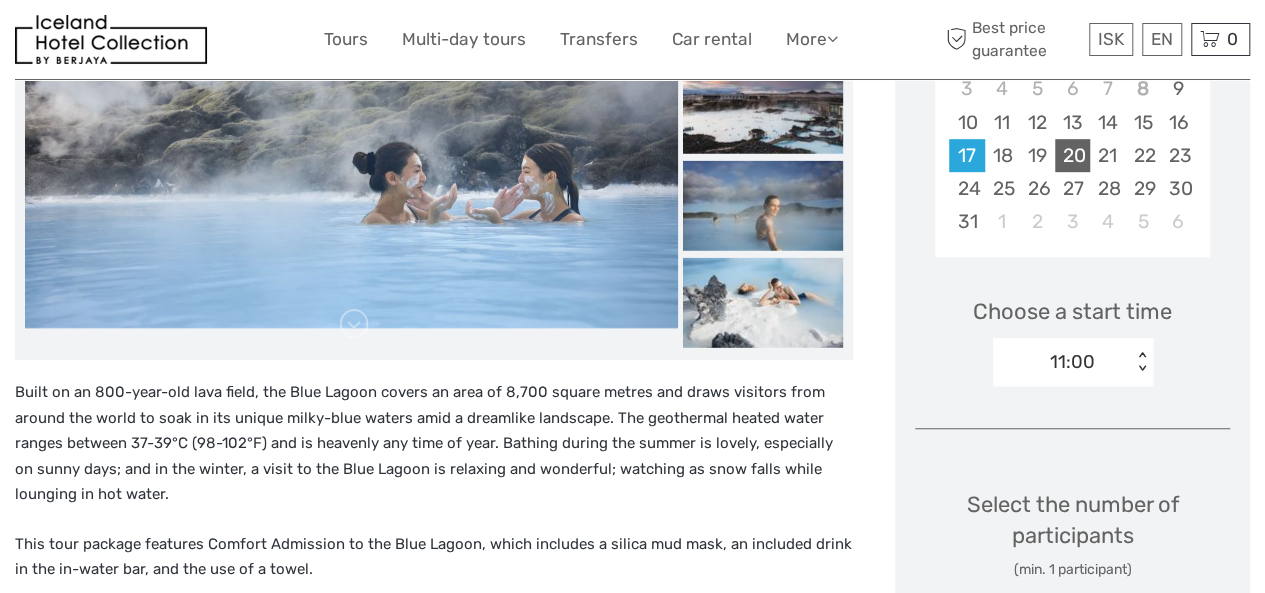 scroll, scrollTop: 400, scrollLeft: 0, axis: vertical 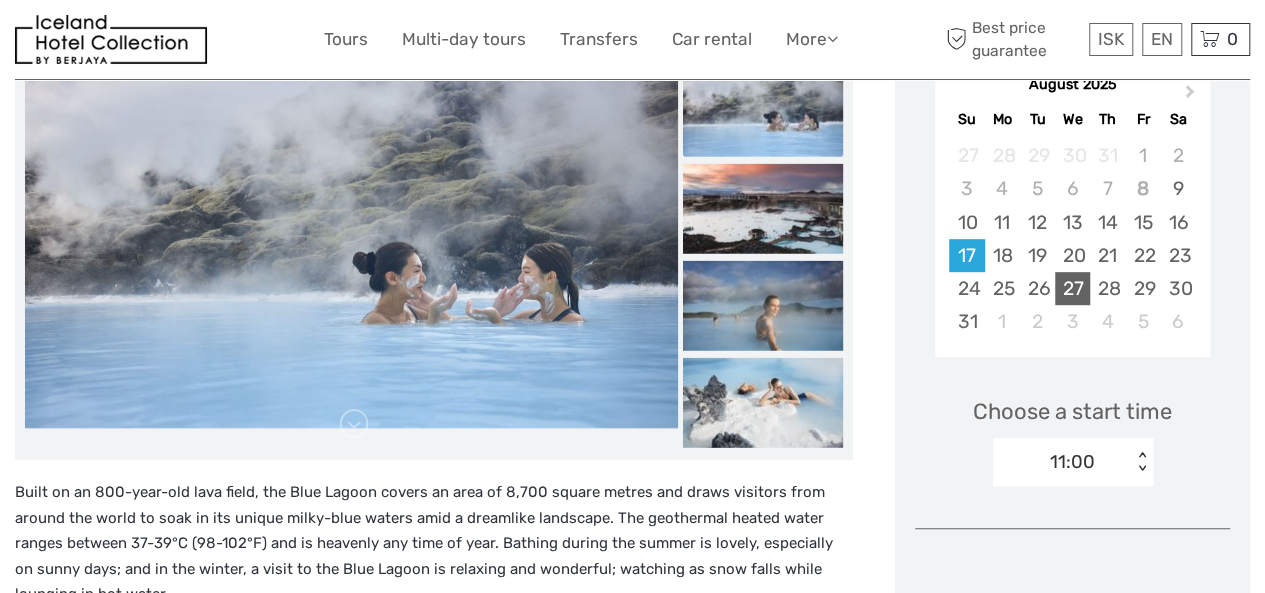 click on "27" at bounding box center (1072, 288) 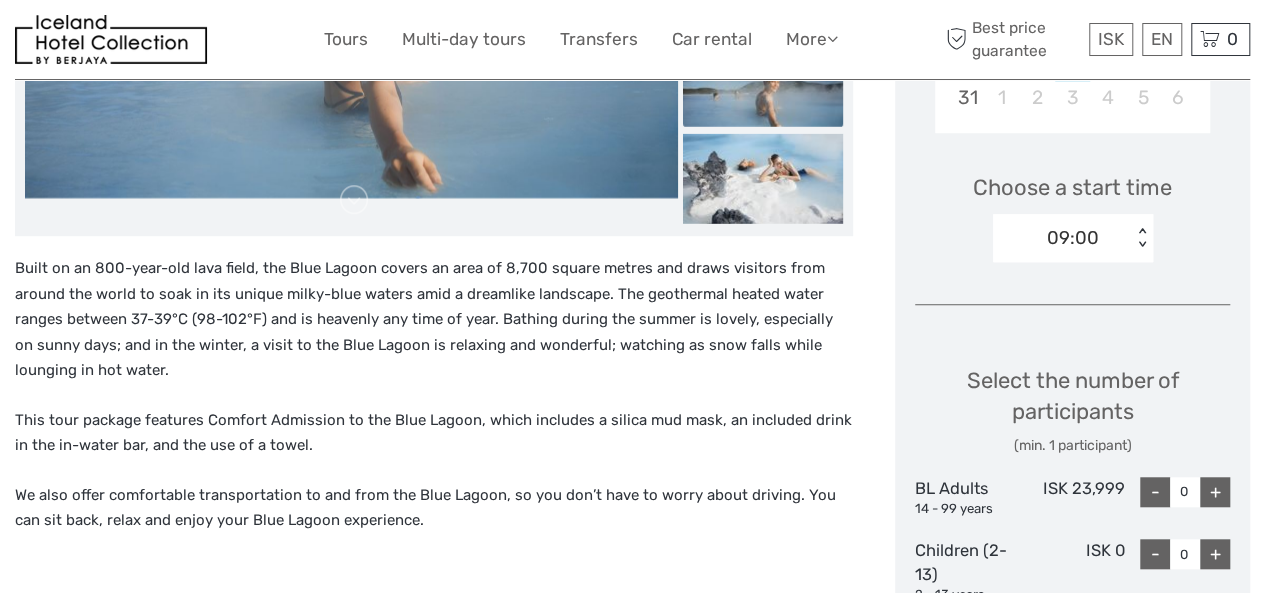 scroll, scrollTop: 600, scrollLeft: 0, axis: vertical 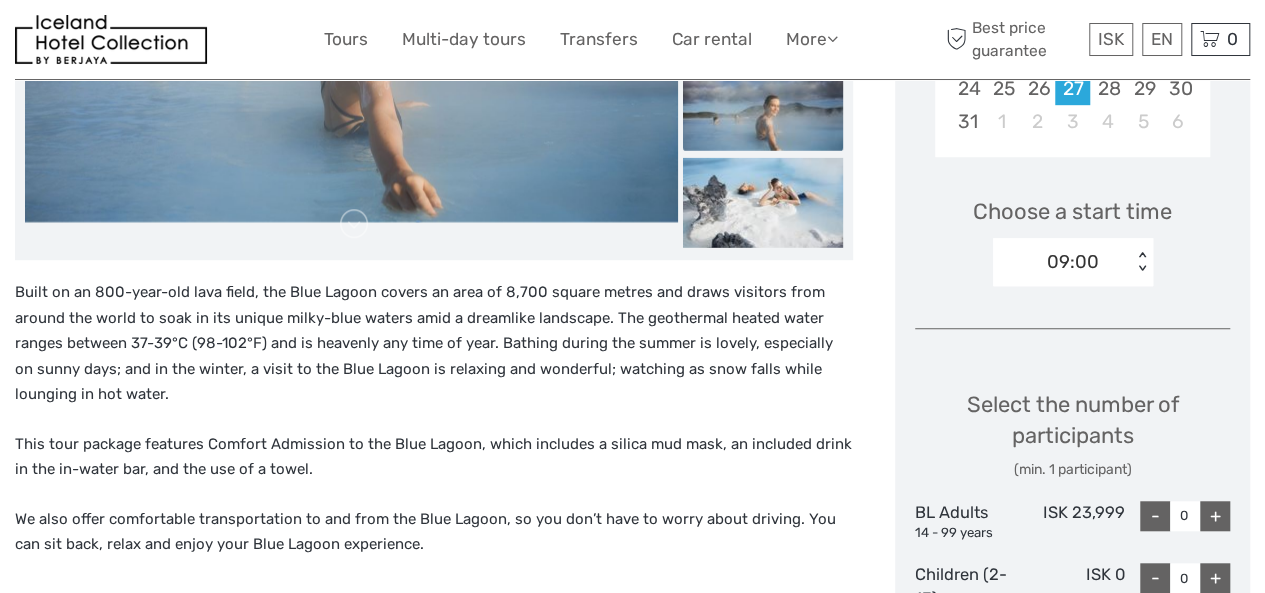 click on "< >" at bounding box center (1141, 262) 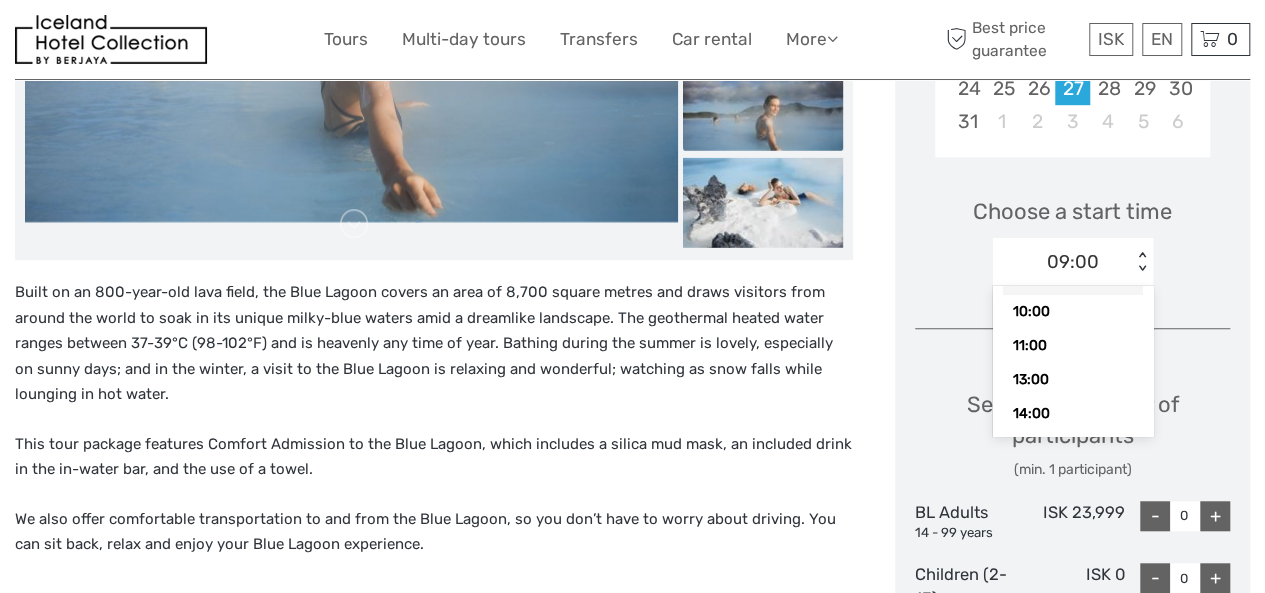 scroll, scrollTop: 0, scrollLeft: 0, axis: both 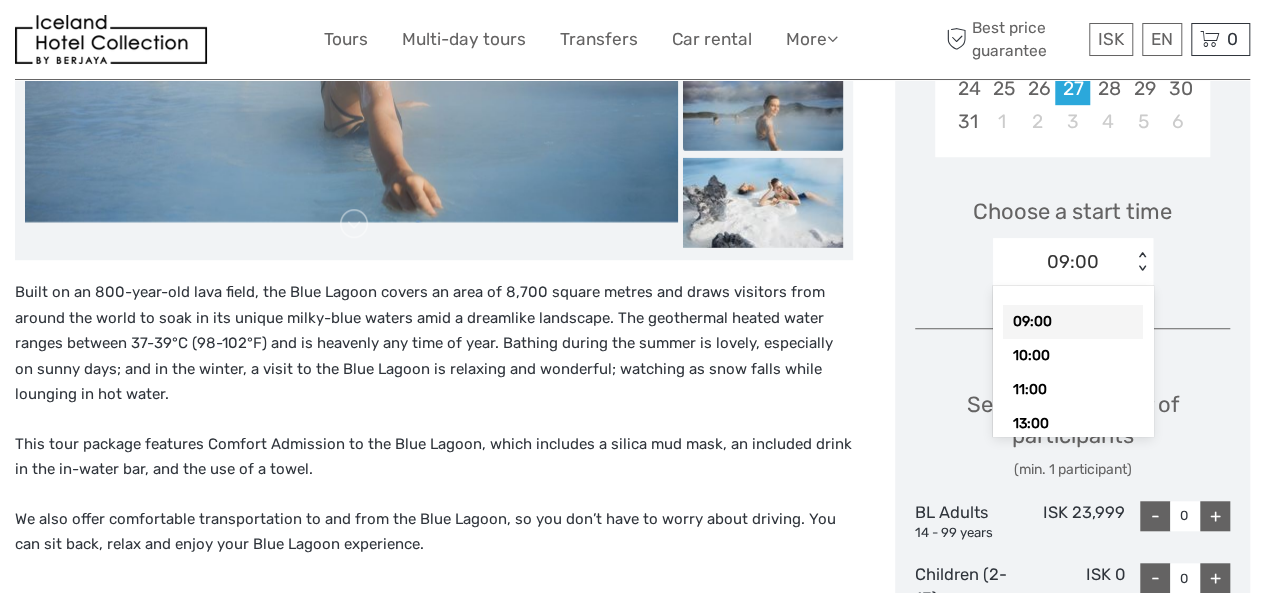 click on "Choose a start time option 09:00 selected, 1 of 7. 7 results available. Use Up and Down to choose options, press Enter to select the currently focused option, press Escape to exit the menu, press Tab to select the option and exit the menu. 09:00 < > 09:00 10:00 11:00 13:00 14:00 15:00 17:00" at bounding box center [1072, 232] 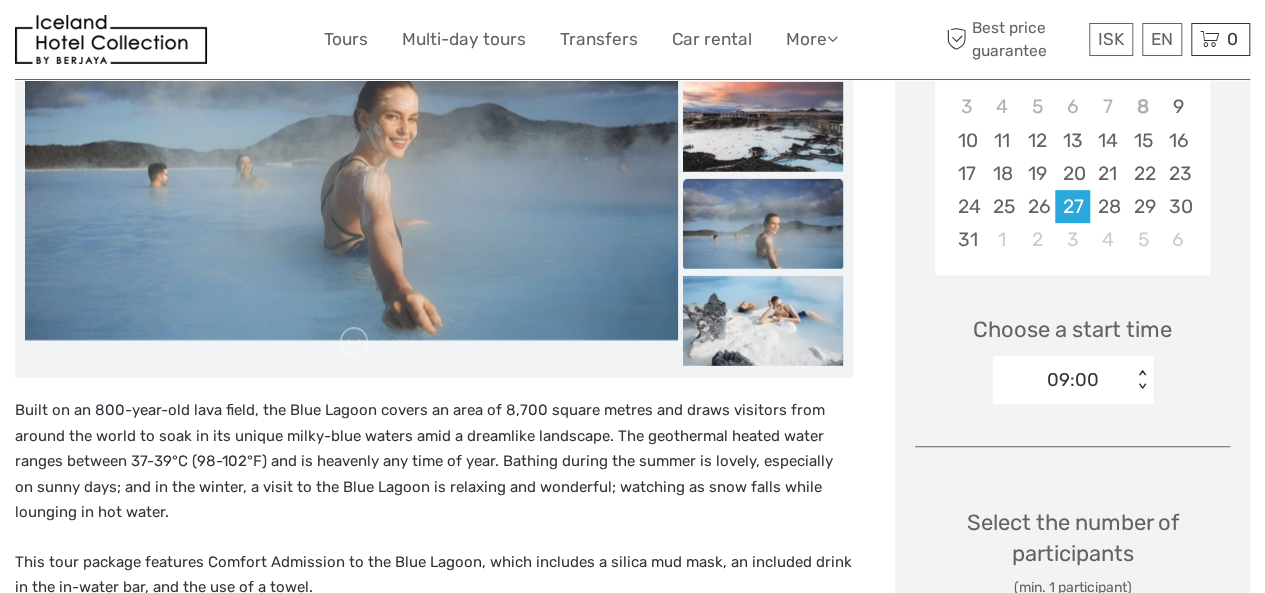 scroll, scrollTop: 300, scrollLeft: 0, axis: vertical 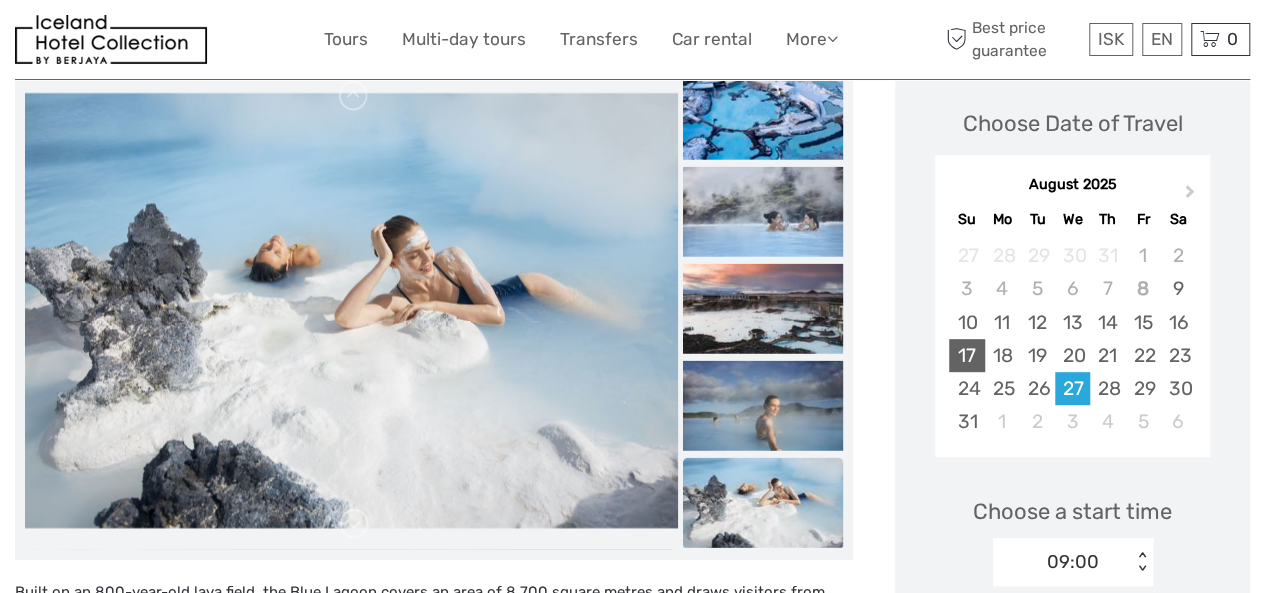 click on "17" at bounding box center (966, 355) 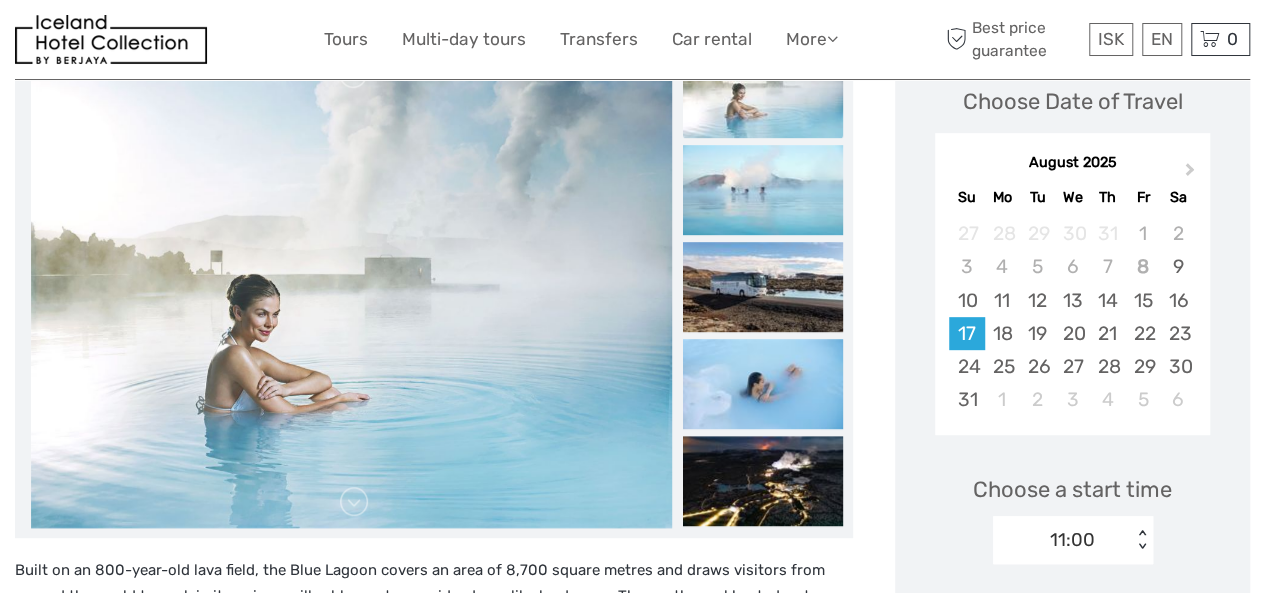 scroll, scrollTop: 400, scrollLeft: 0, axis: vertical 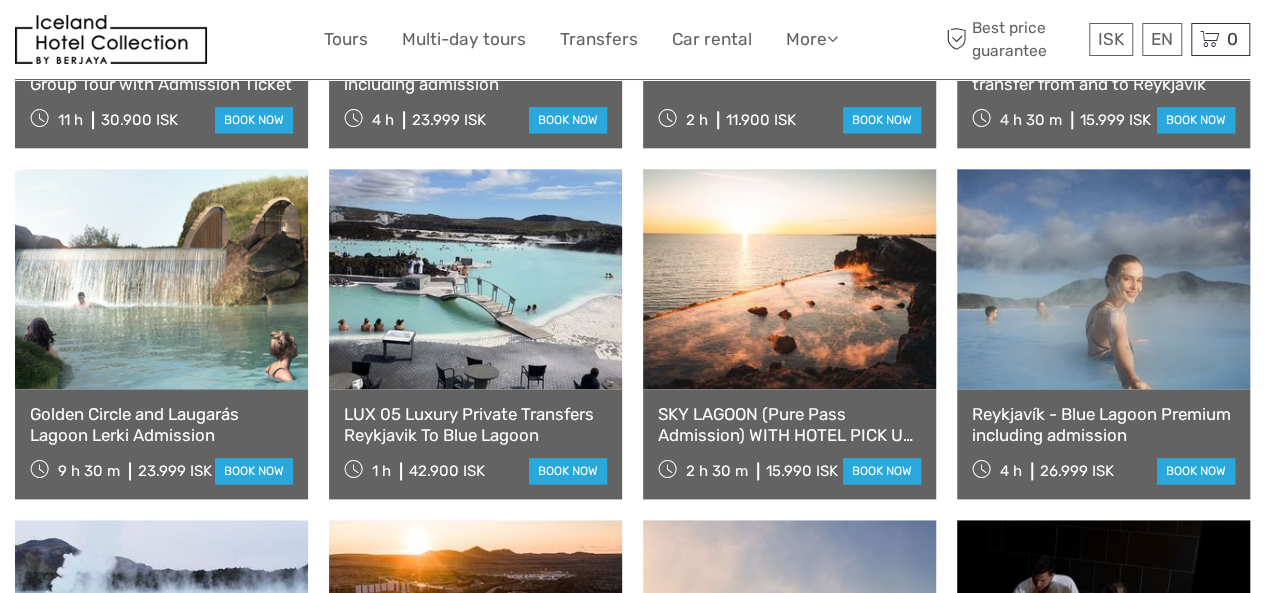 click on "Reykjavík - Blue Lagoon Premium including admission" at bounding box center [1103, 424] 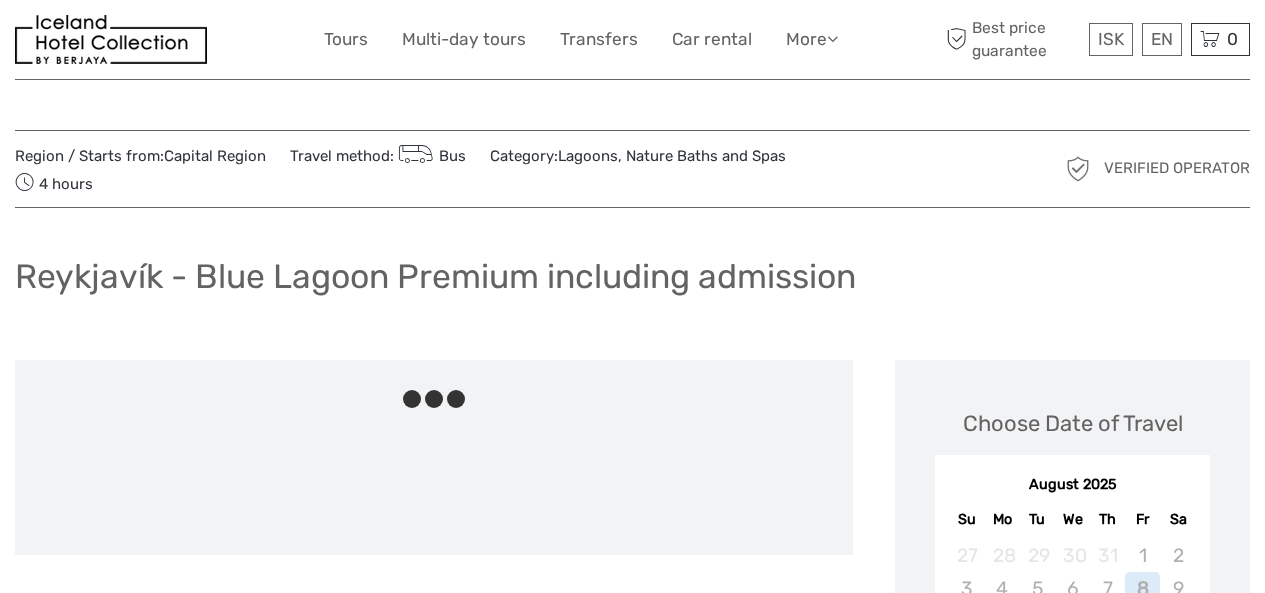 scroll, scrollTop: 0, scrollLeft: 0, axis: both 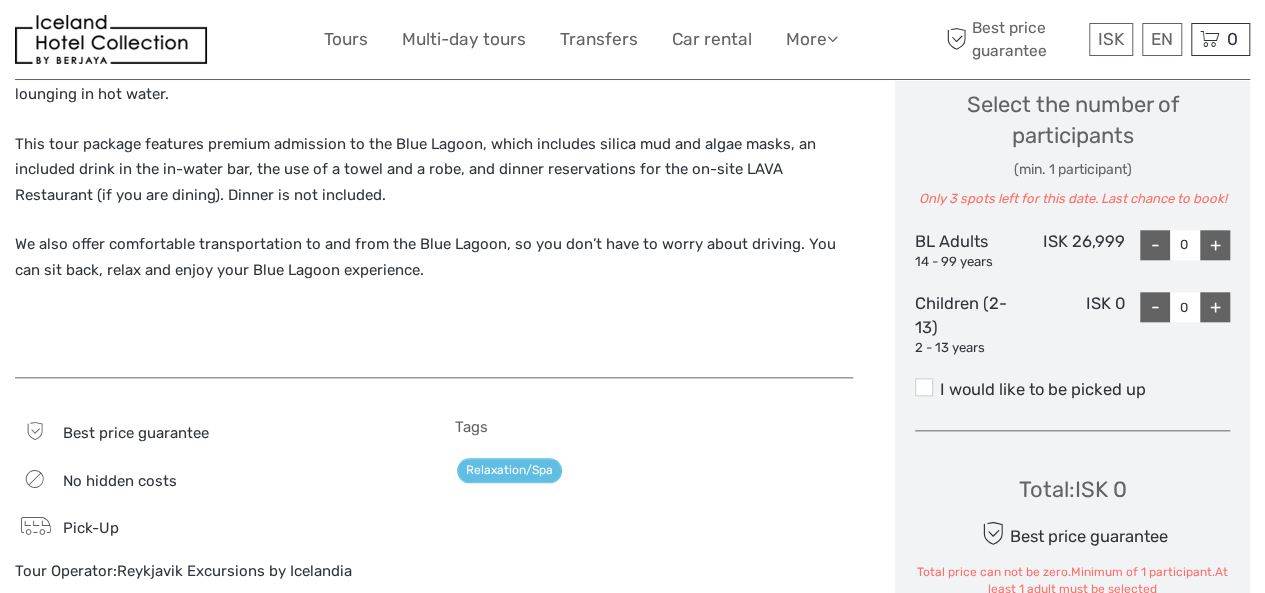 click on "+" at bounding box center [1215, 245] 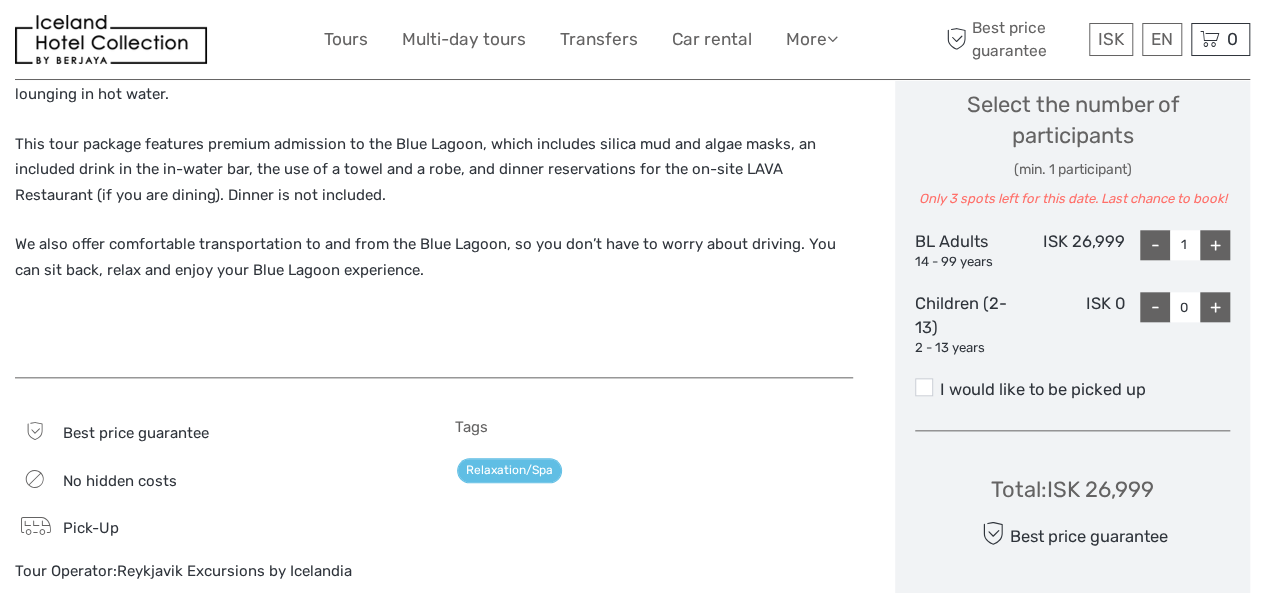 click on "+" at bounding box center [1215, 245] 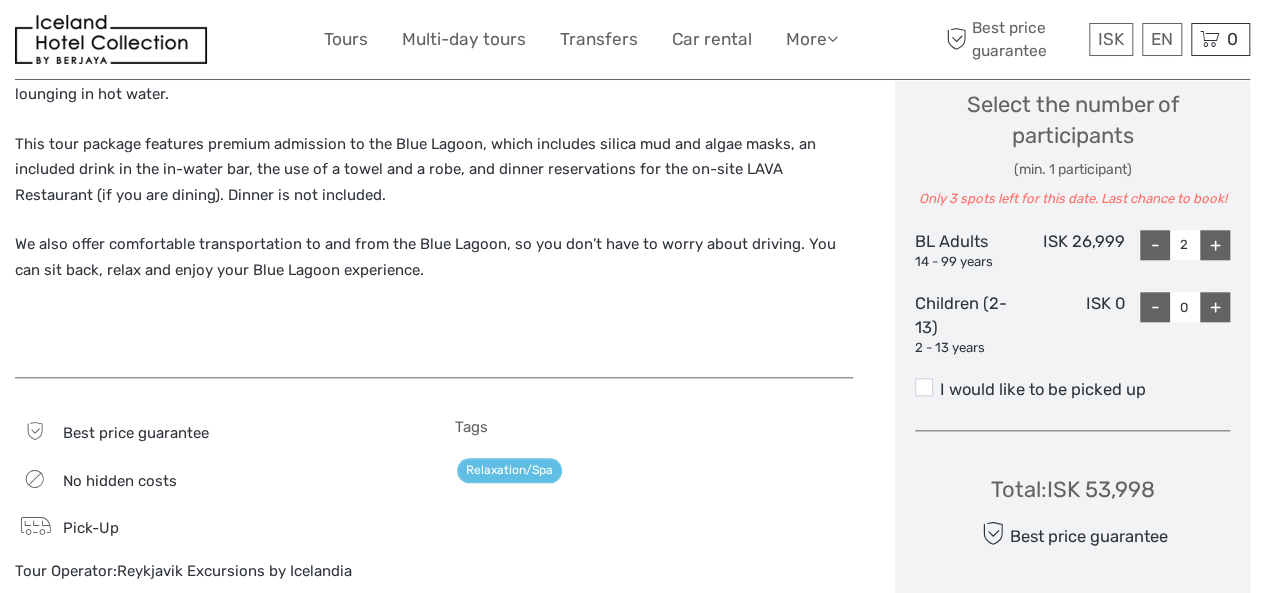 click on "+" at bounding box center (1215, 245) 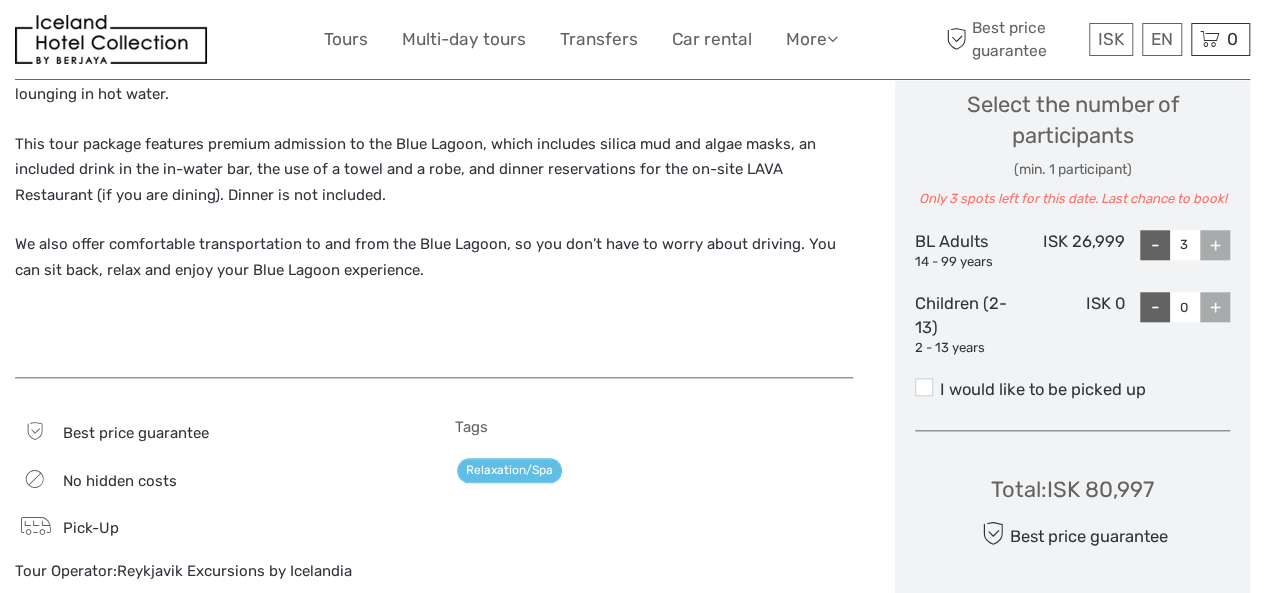 click on "+" at bounding box center (1215, 245) 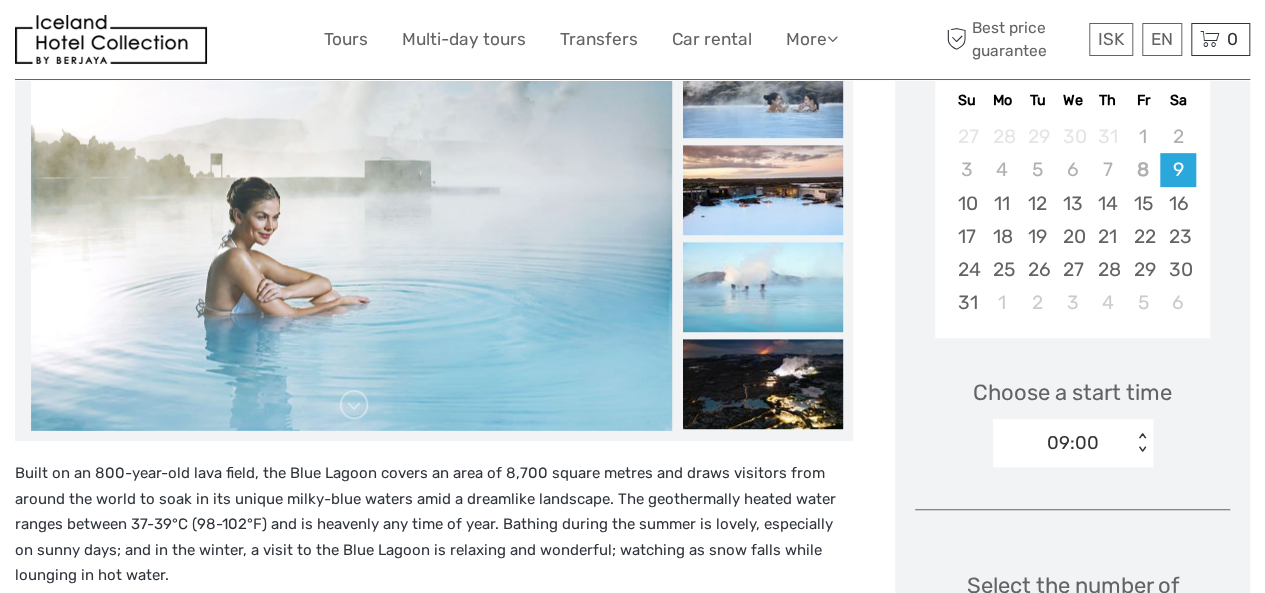 scroll, scrollTop: 400, scrollLeft: 0, axis: vertical 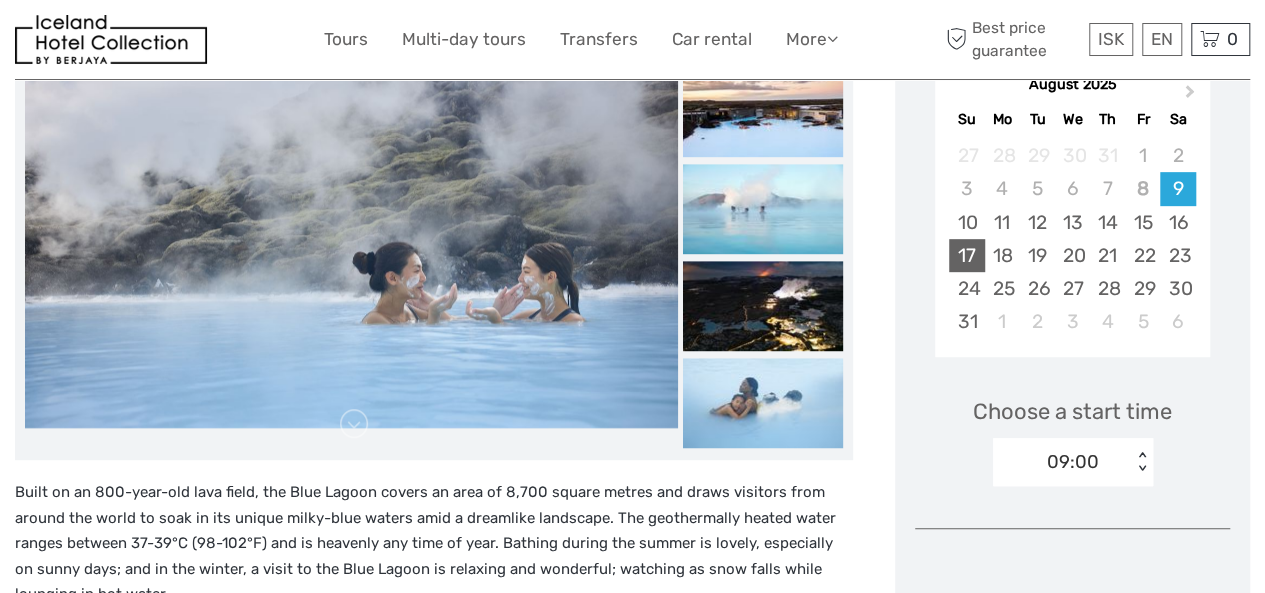 click on "17" at bounding box center (966, 255) 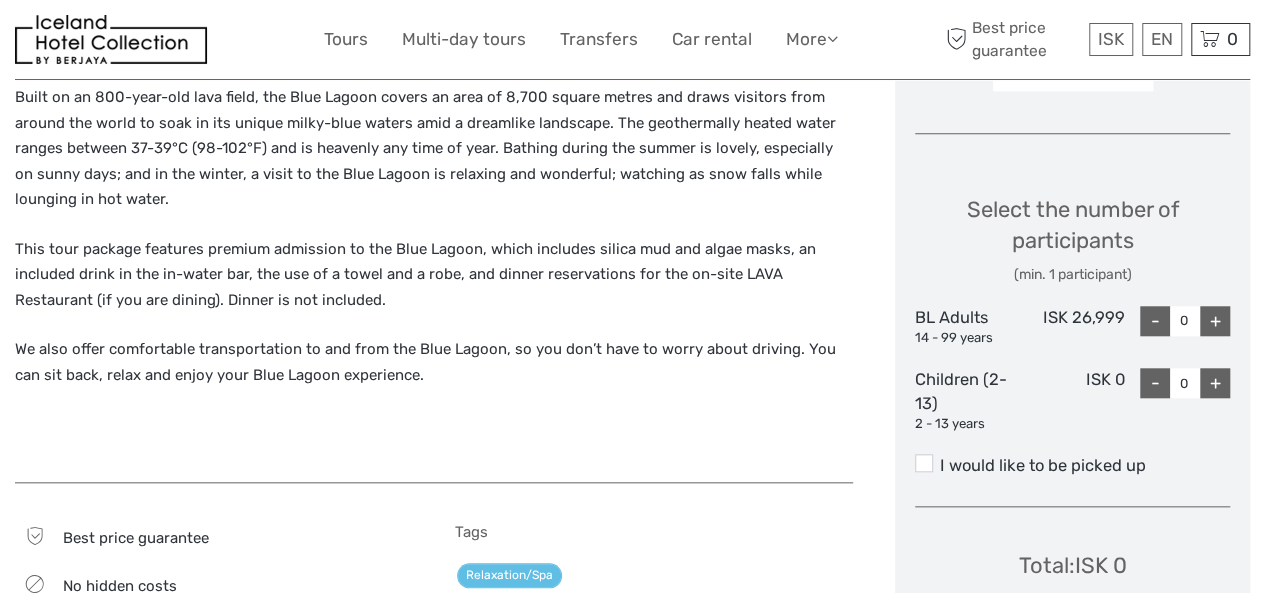 scroll, scrollTop: 800, scrollLeft: 0, axis: vertical 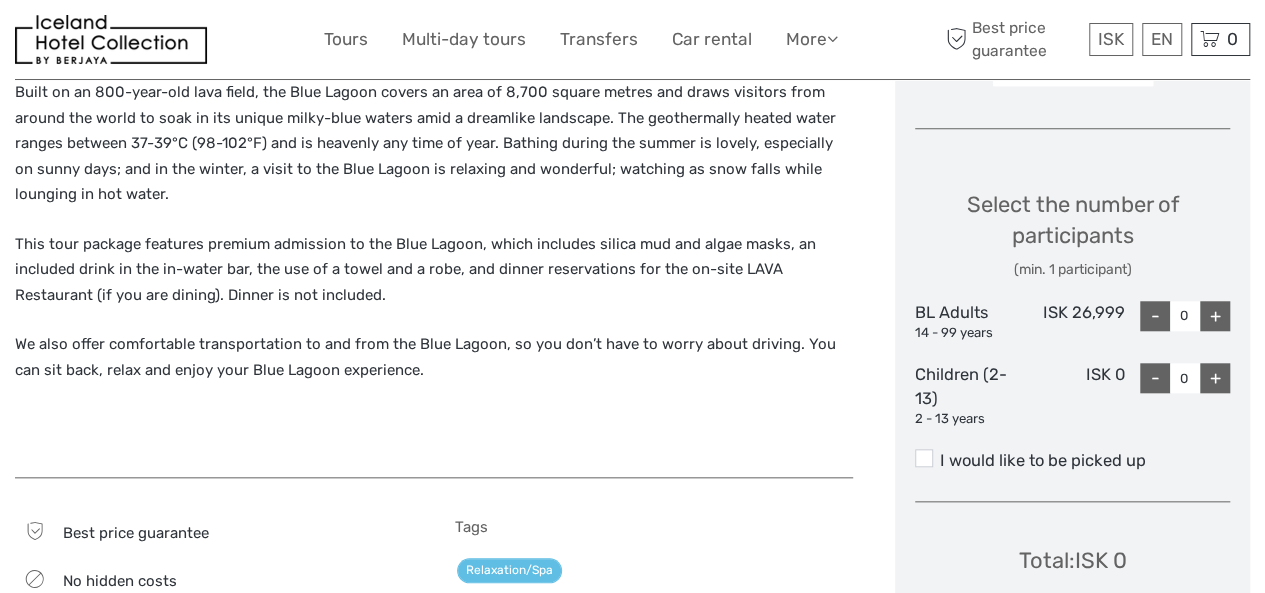 click on "+" at bounding box center (1215, 316) 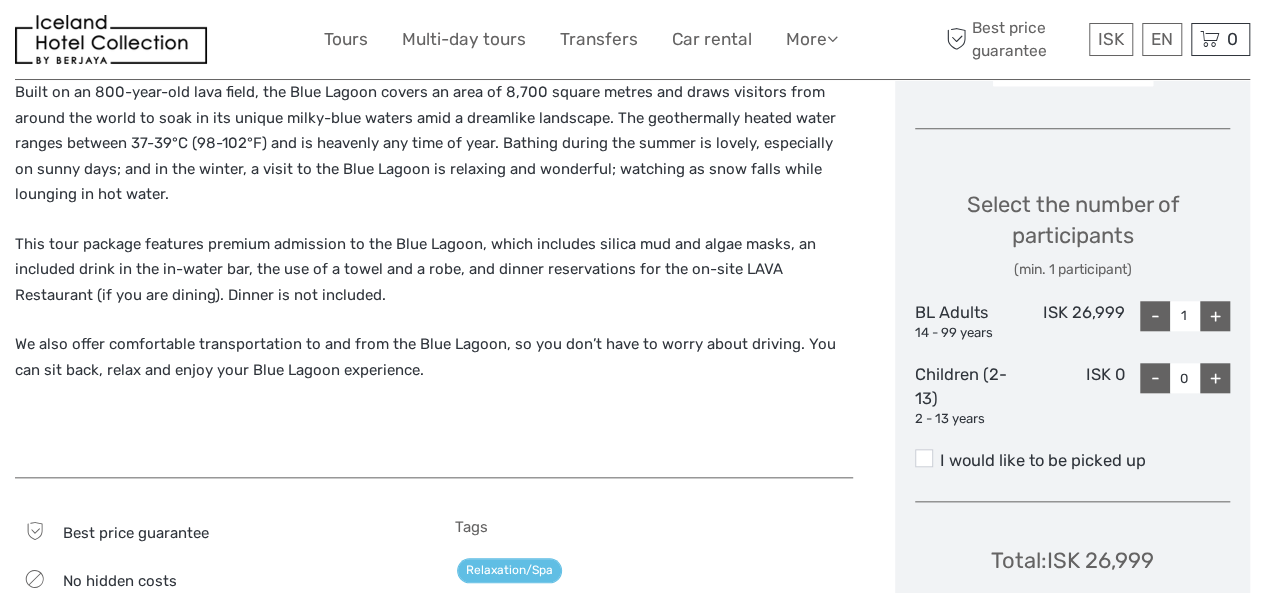 click on "+" at bounding box center (1215, 316) 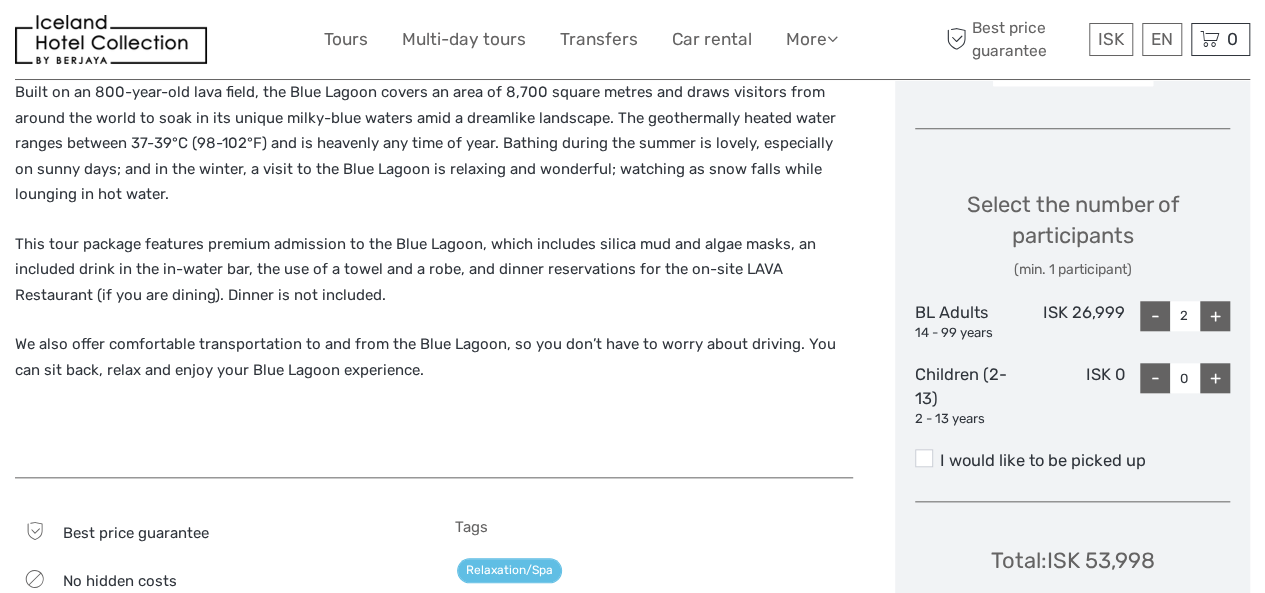 click on "+" at bounding box center (1215, 316) 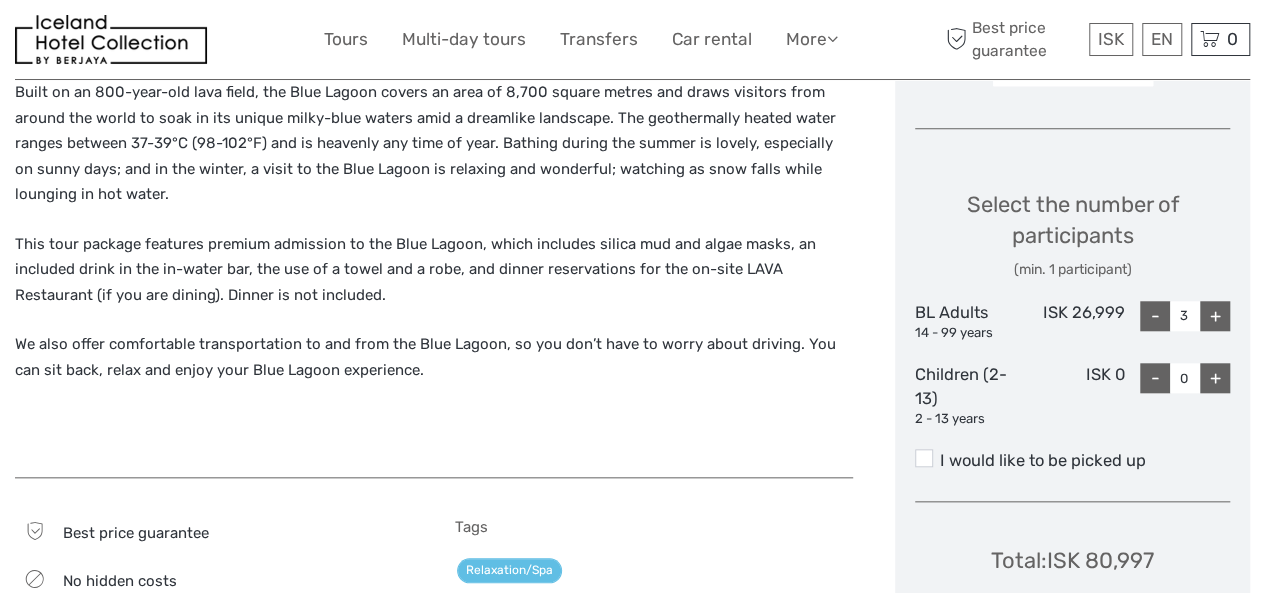 click on "+" at bounding box center [1215, 316] 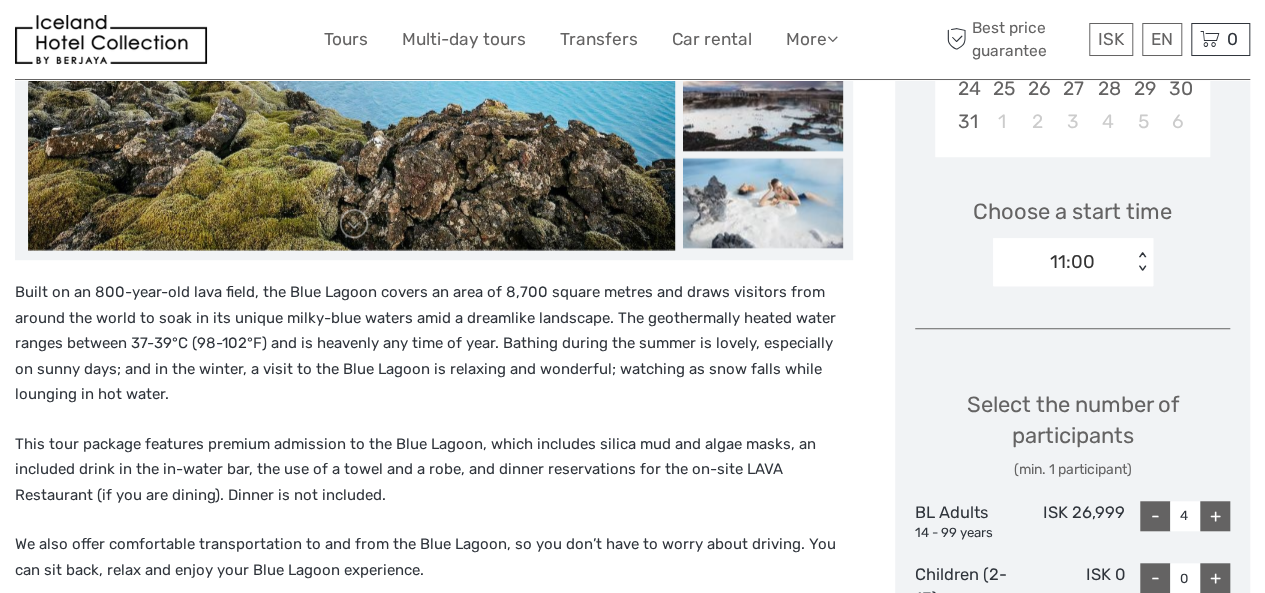scroll, scrollTop: 600, scrollLeft: 0, axis: vertical 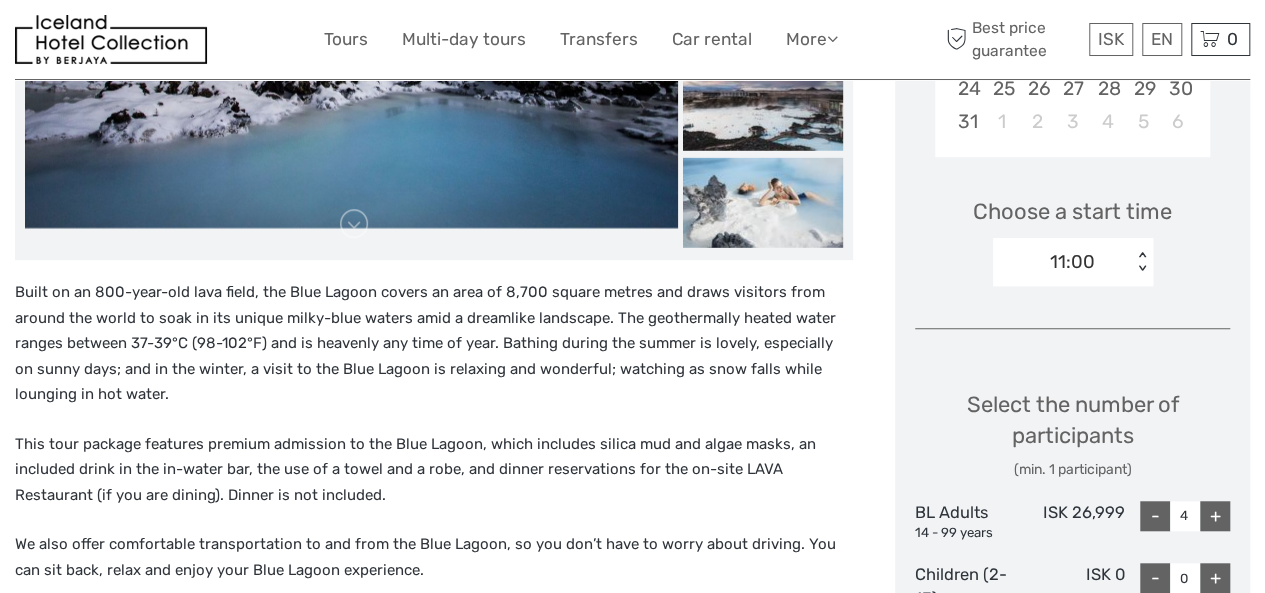 click on "< >" at bounding box center (1141, 262) 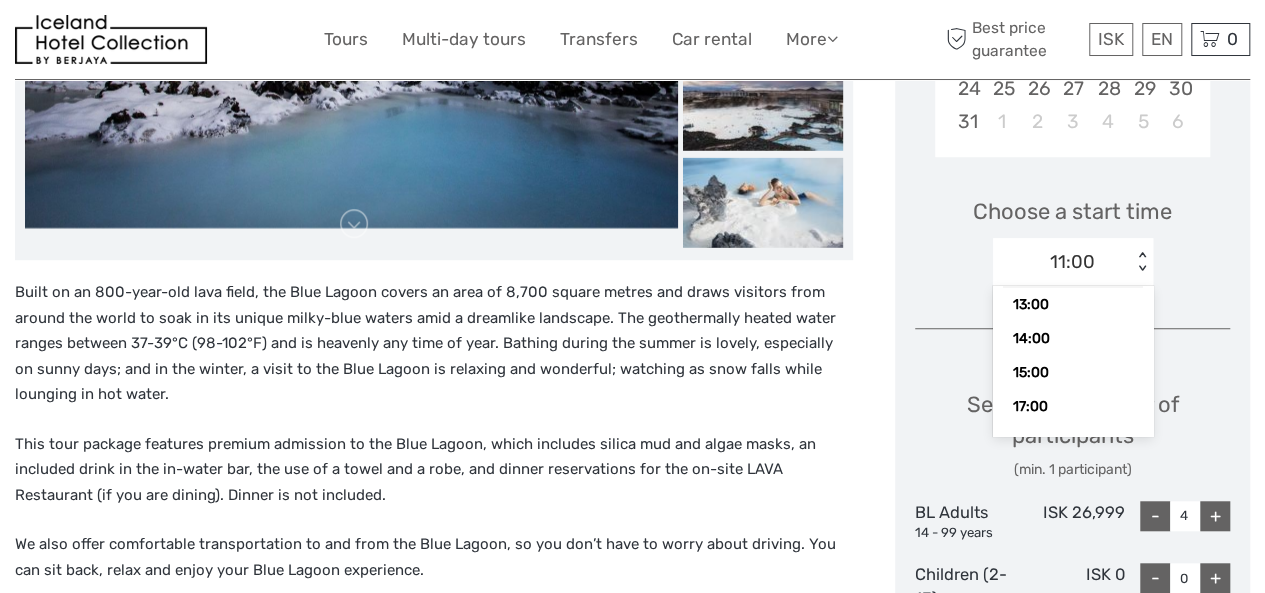 scroll, scrollTop: 58, scrollLeft: 0, axis: vertical 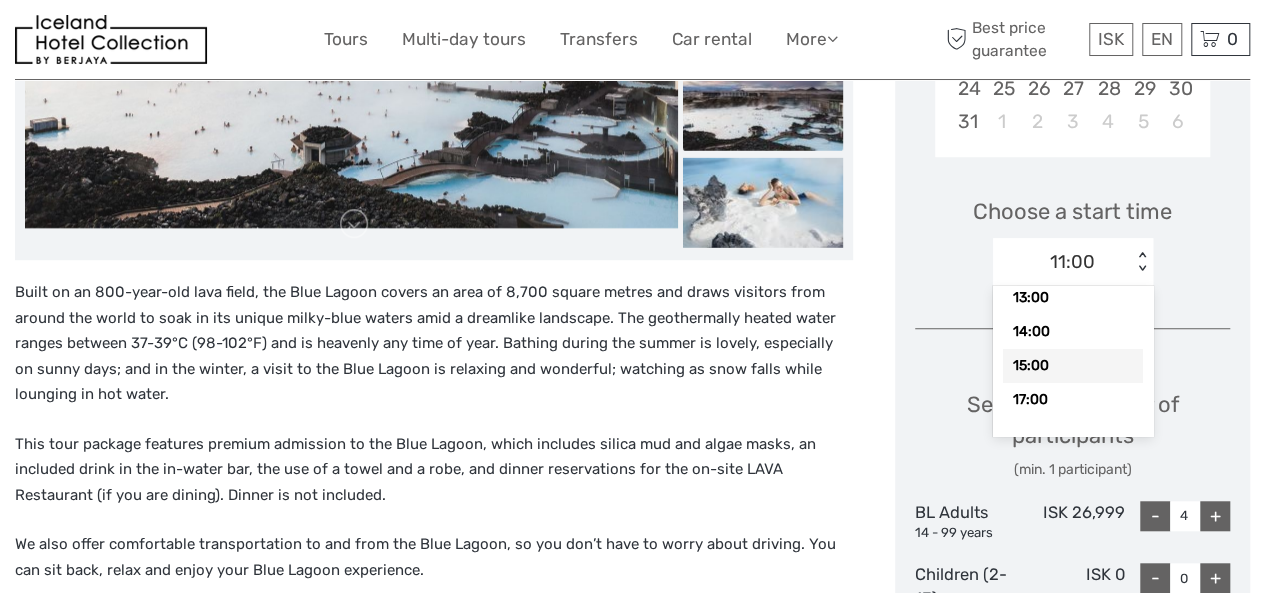 click on "Choose a start time option 15:00 focused, 4 of 5. 5 results available. Use Up and Down to choose options, press Enter to select the currently focused option, press Escape to exit the menu, press Tab to select the option and exit the menu. 11:00 < > 11:00 13:00 14:00 15:00 17:00" at bounding box center [1072, 232] 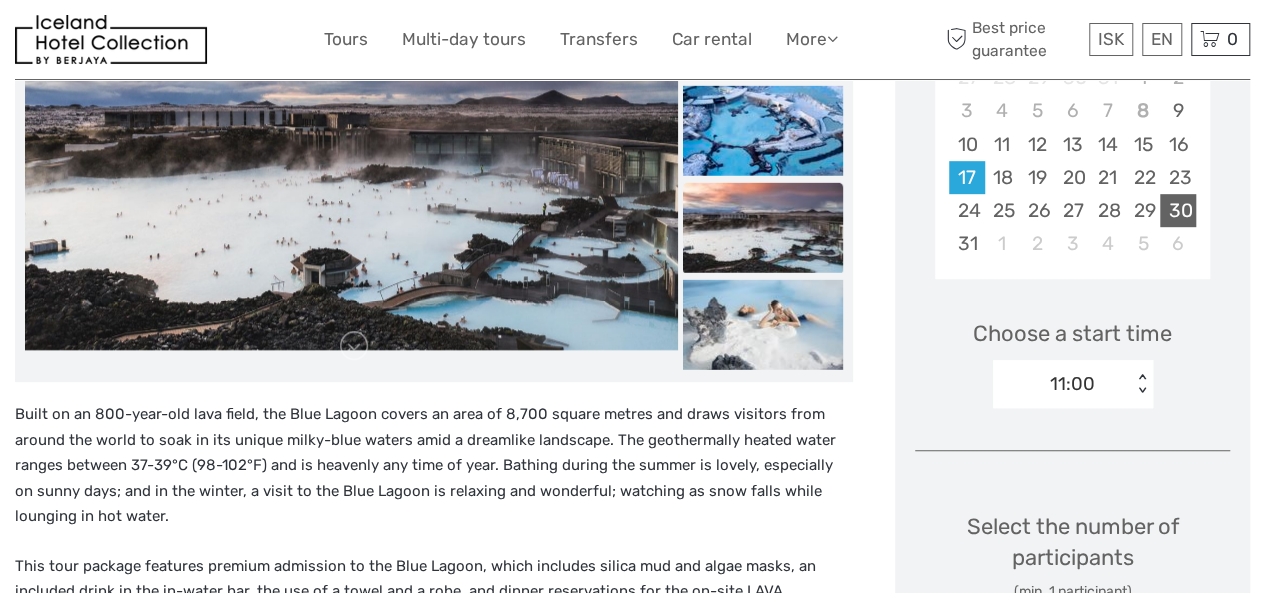 scroll, scrollTop: 400, scrollLeft: 0, axis: vertical 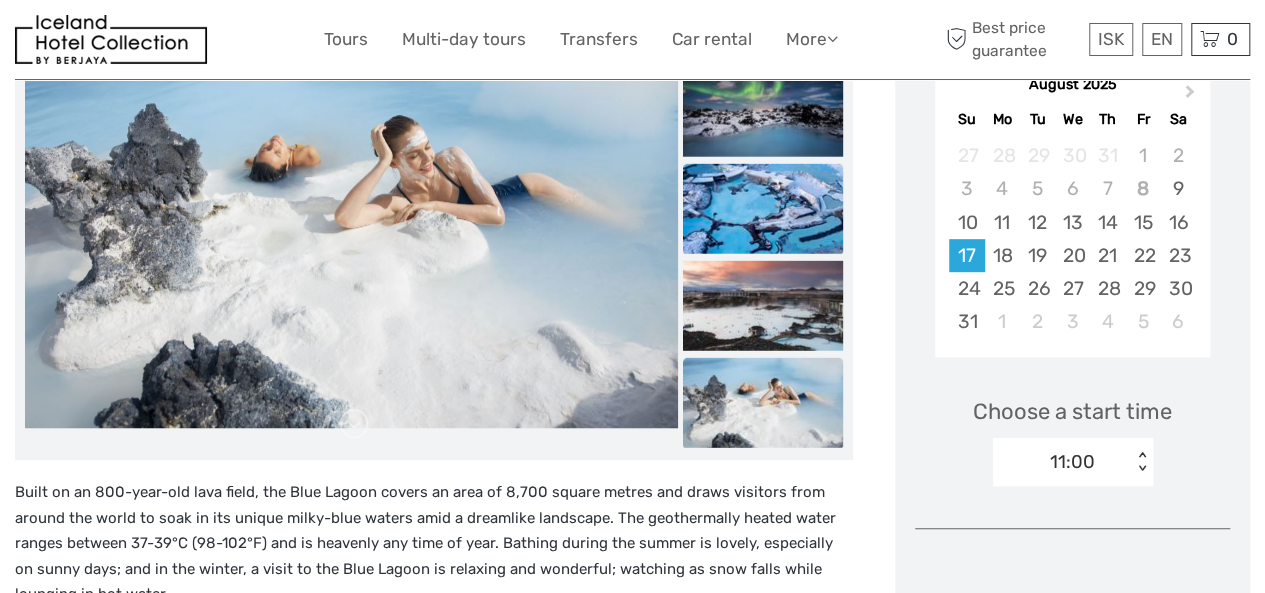 click at bounding box center [763, 209] 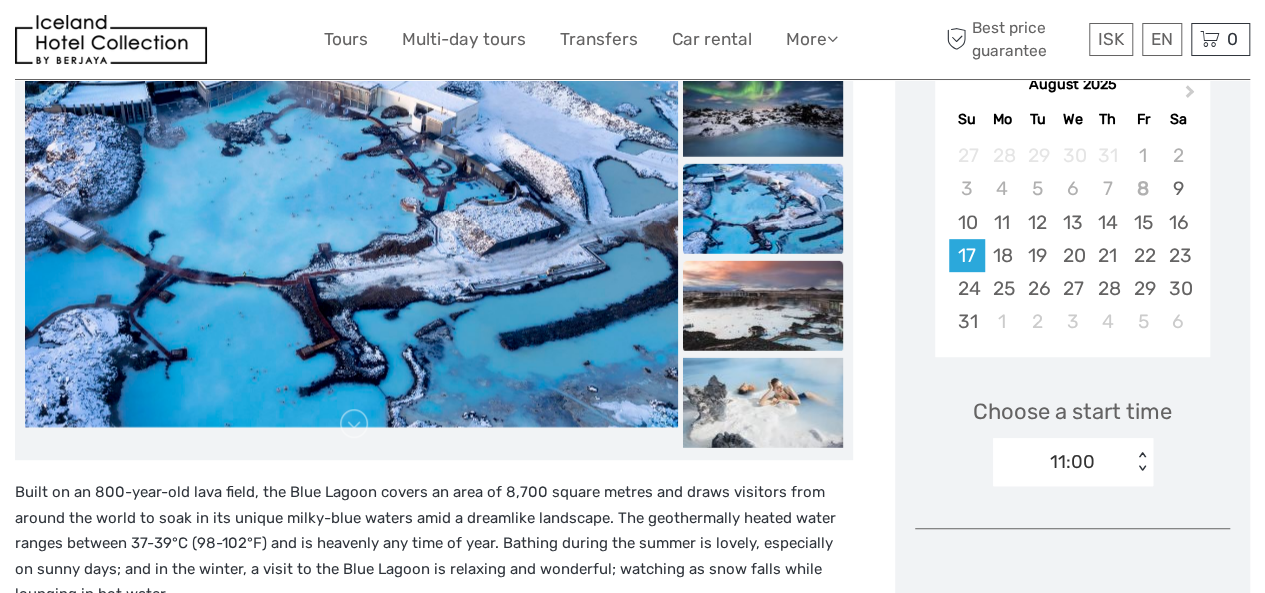 click at bounding box center [763, 306] 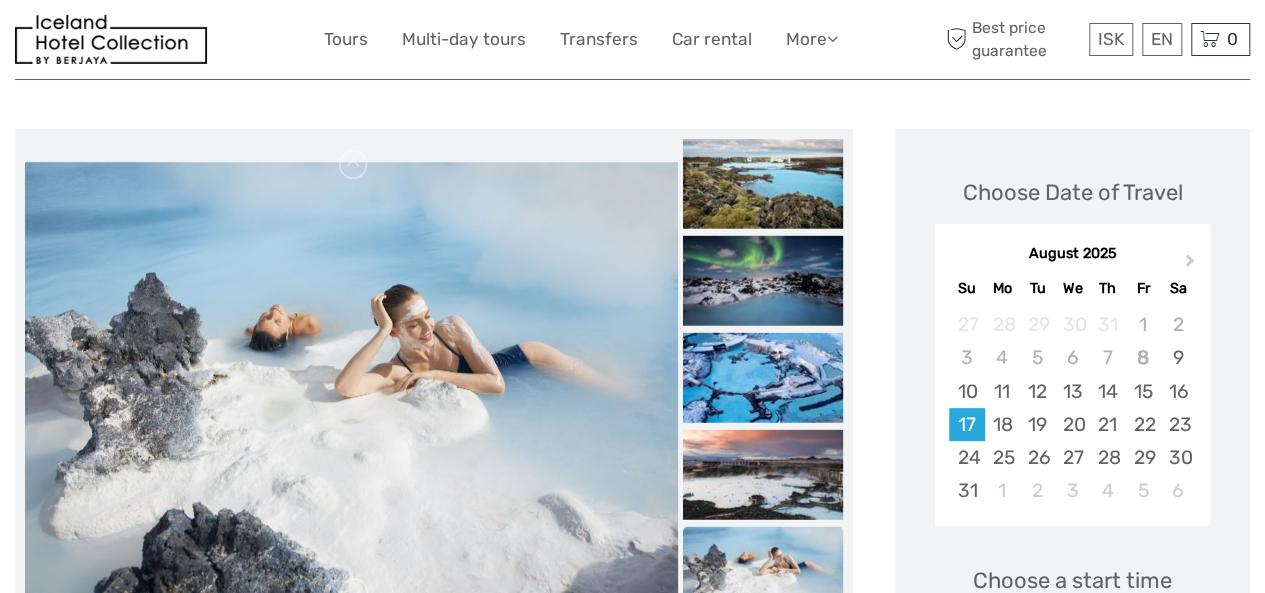 scroll, scrollTop: 200, scrollLeft: 0, axis: vertical 